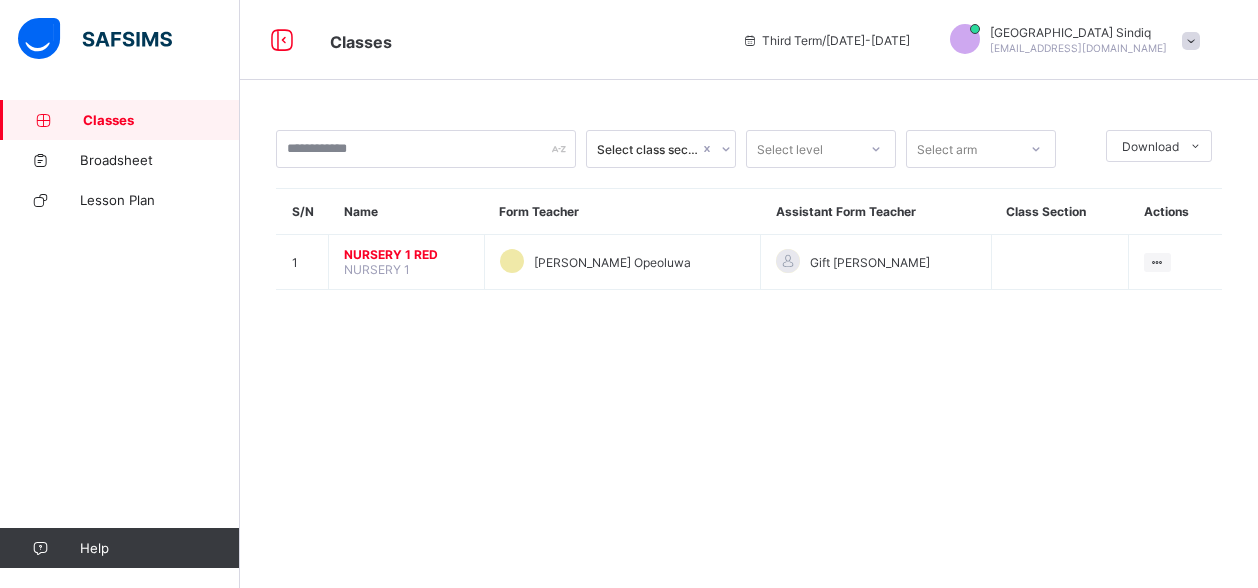scroll, scrollTop: 0, scrollLeft: 0, axis: both 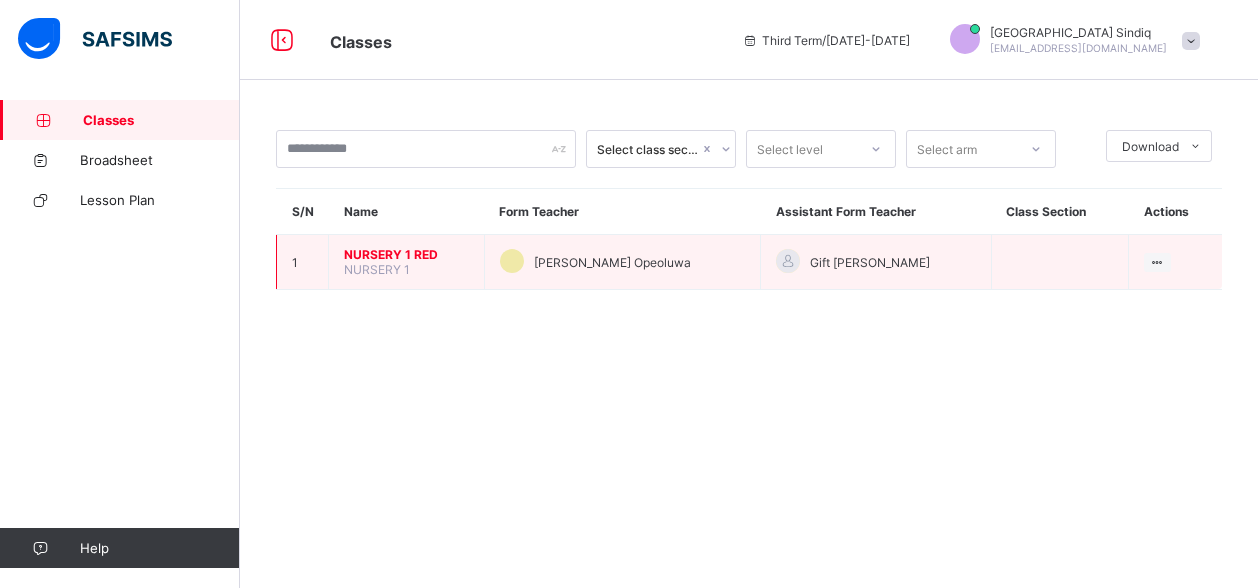 click on "NURSERY 1   RED" at bounding box center (406, 254) 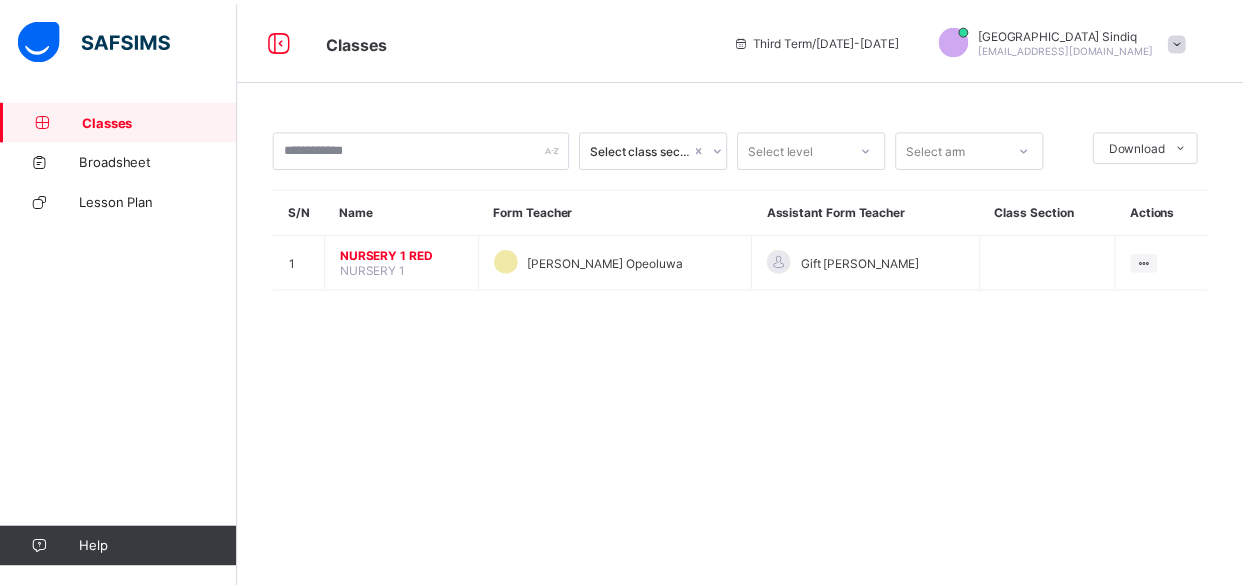 scroll, scrollTop: 0, scrollLeft: 0, axis: both 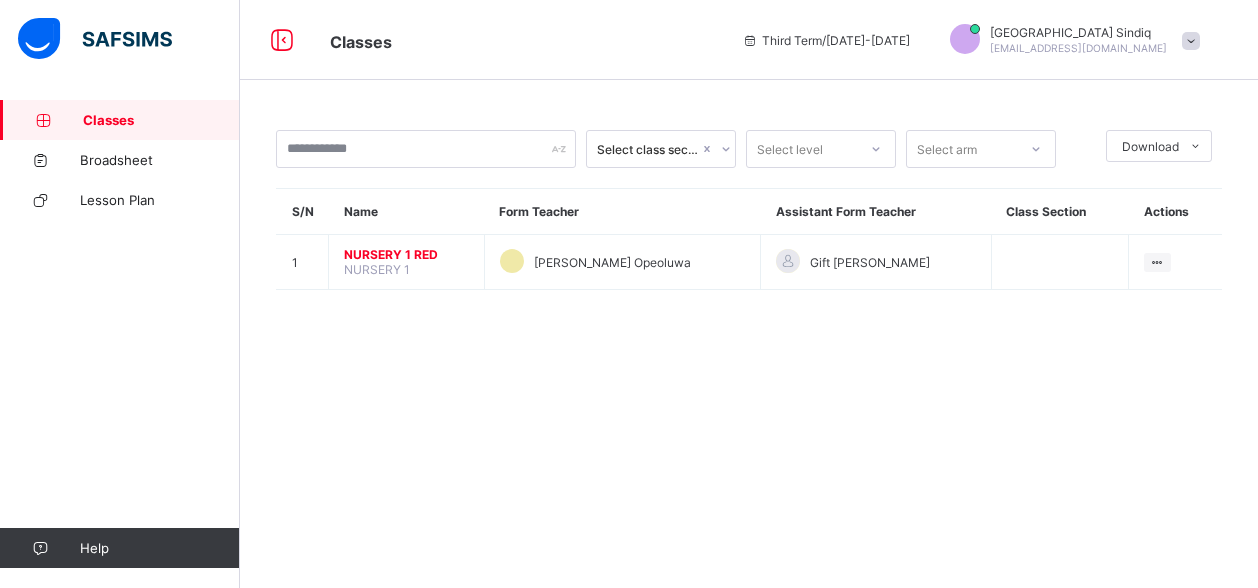 drag, startPoint x: 0, startPoint y: 0, endPoint x: 1242, endPoint y: 15, distance: 1242.0906 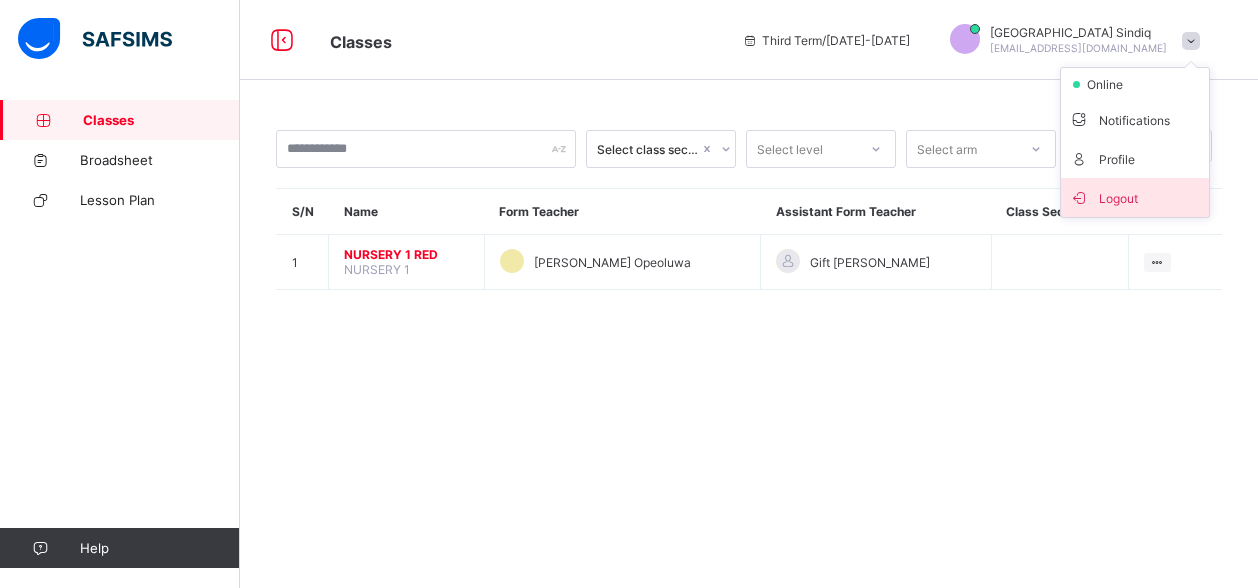 click on "Logout" at bounding box center (1135, 197) 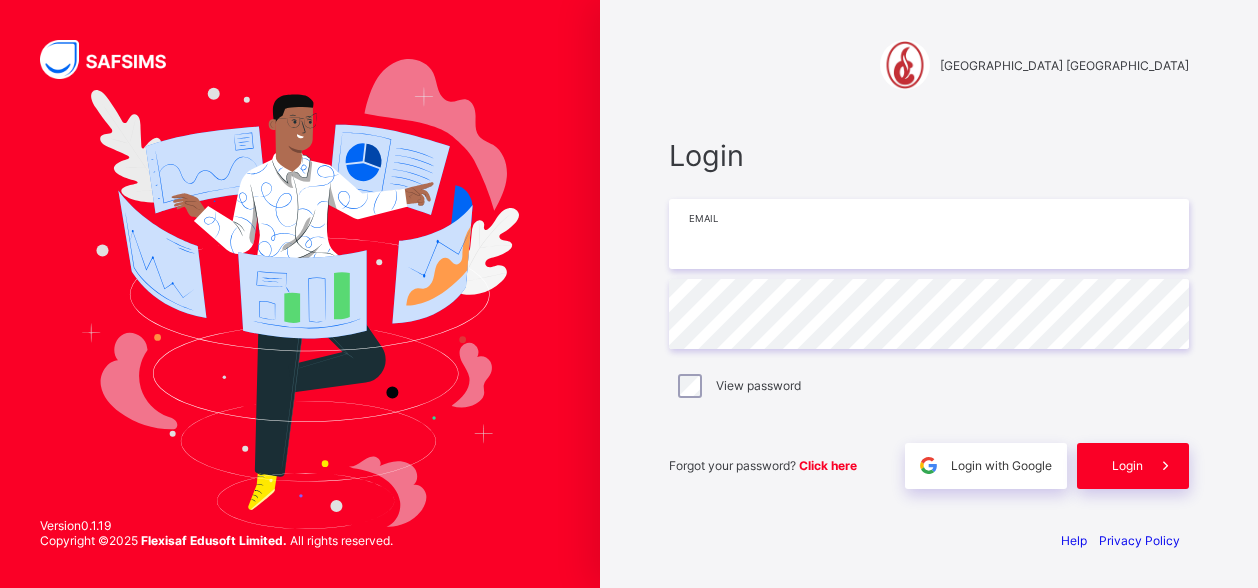 click at bounding box center [929, 234] 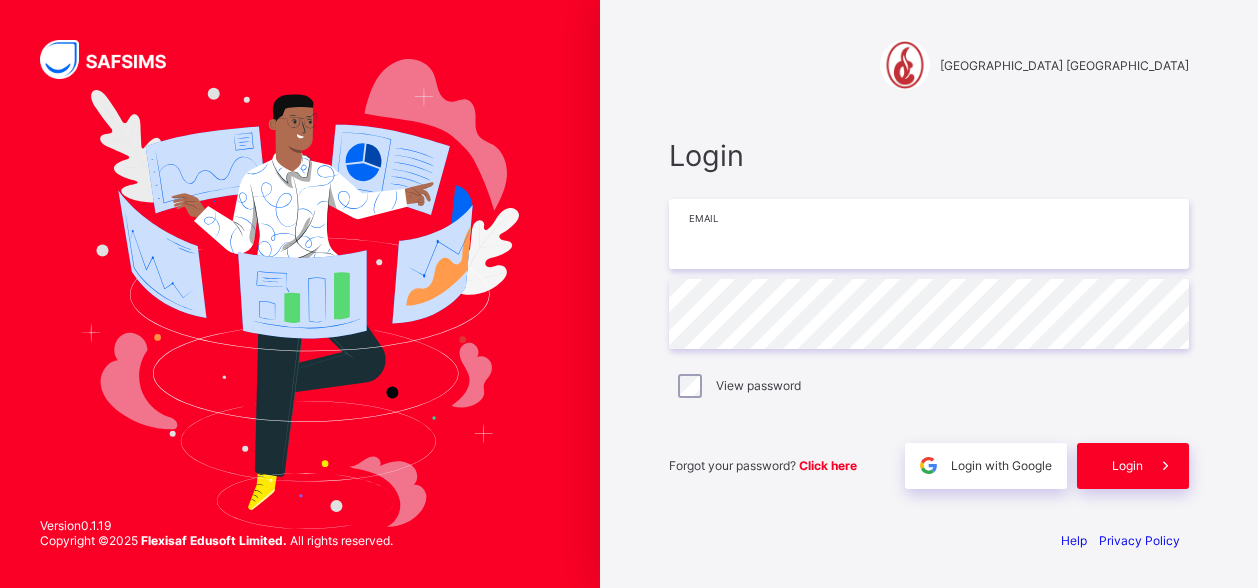 type on "*" 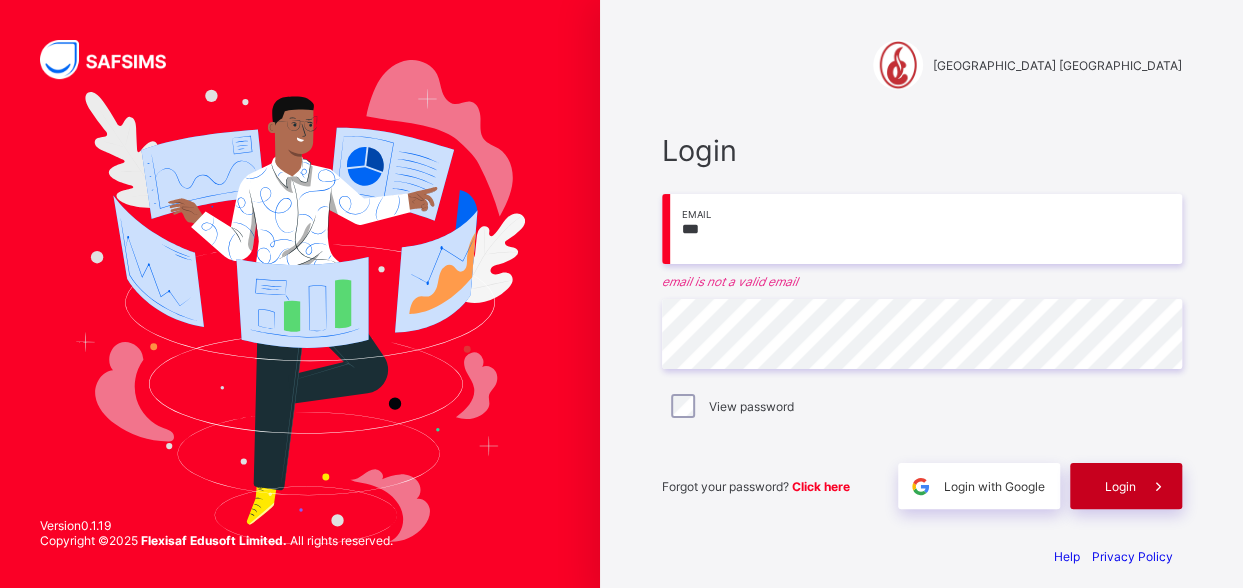 click on "Login" at bounding box center [1120, 486] 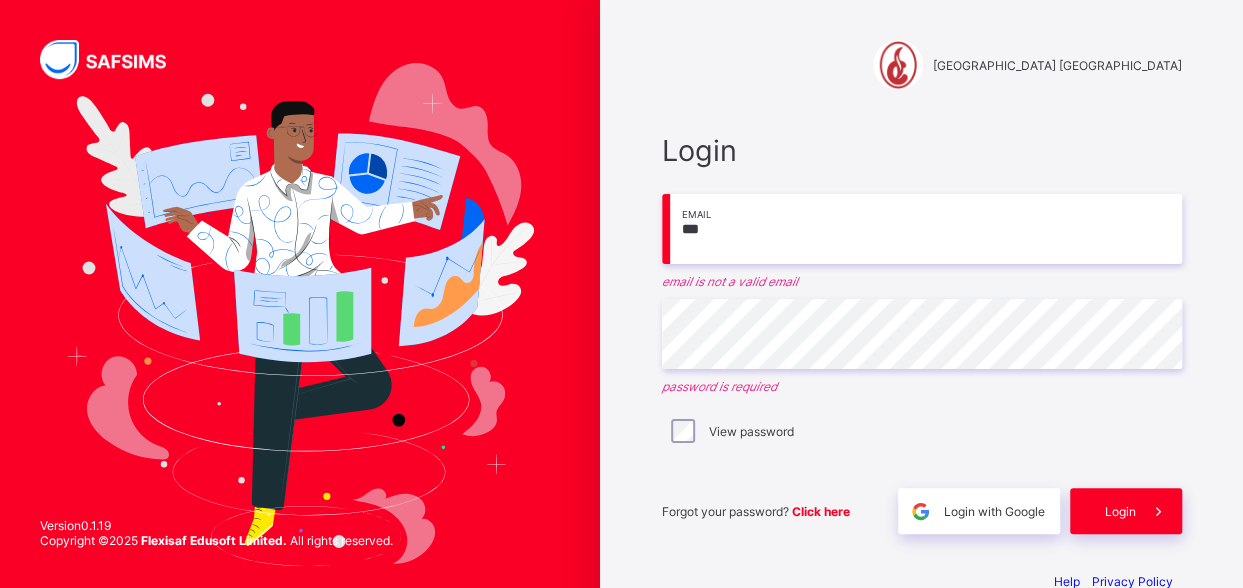 click on "***" at bounding box center (922, 229) 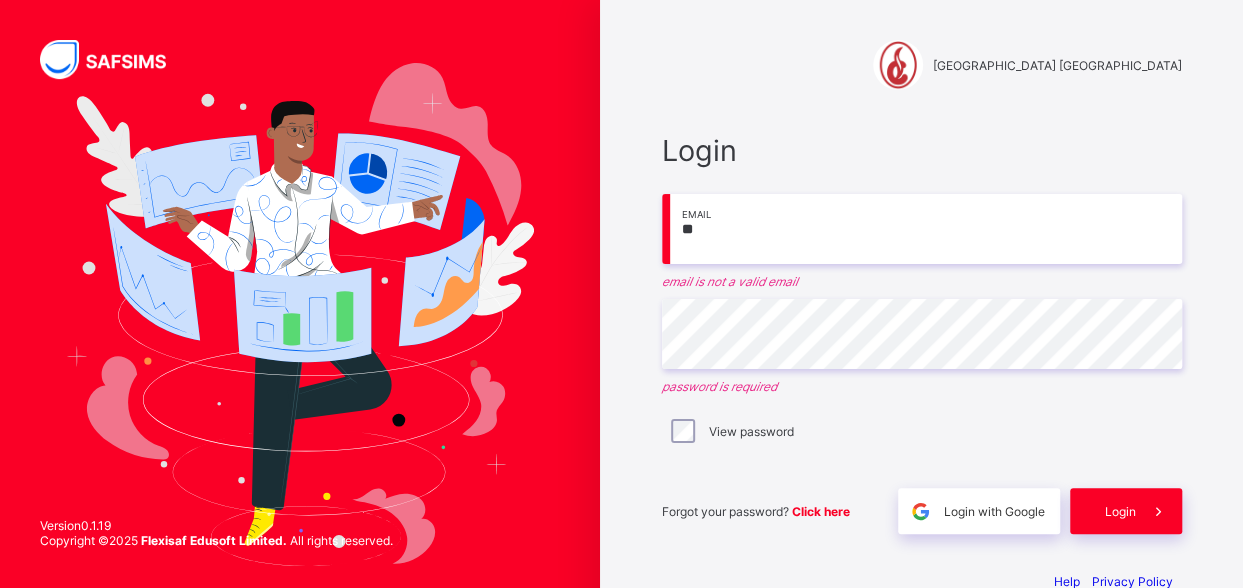 type on "*" 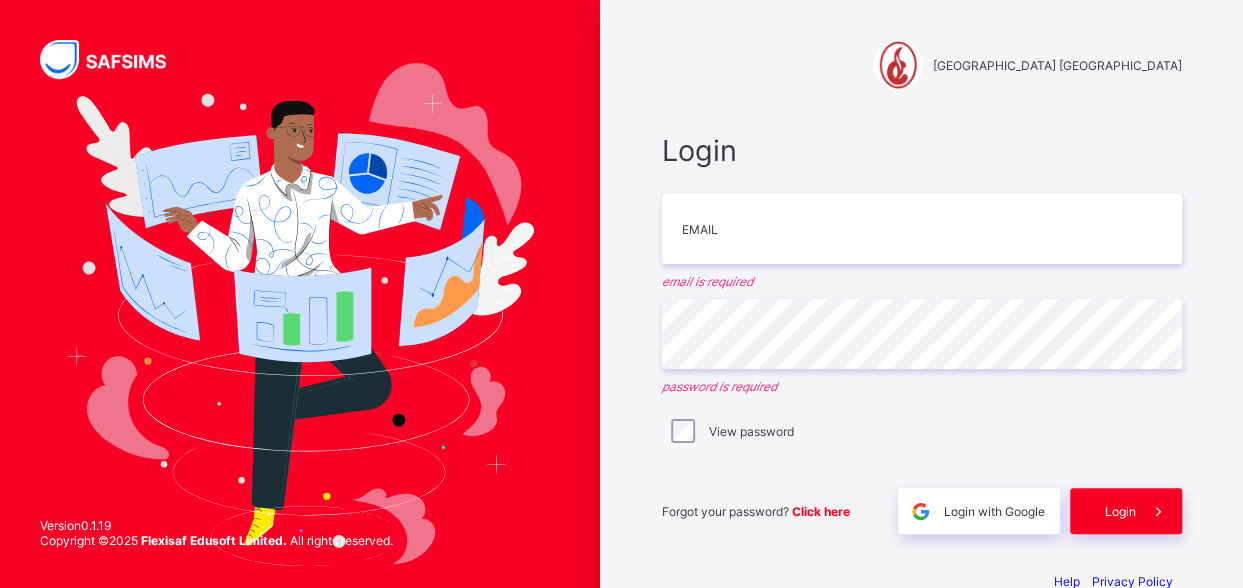 drag, startPoint x: 1183, startPoint y: 0, endPoint x: 876, endPoint y: 89, distance: 319.6404 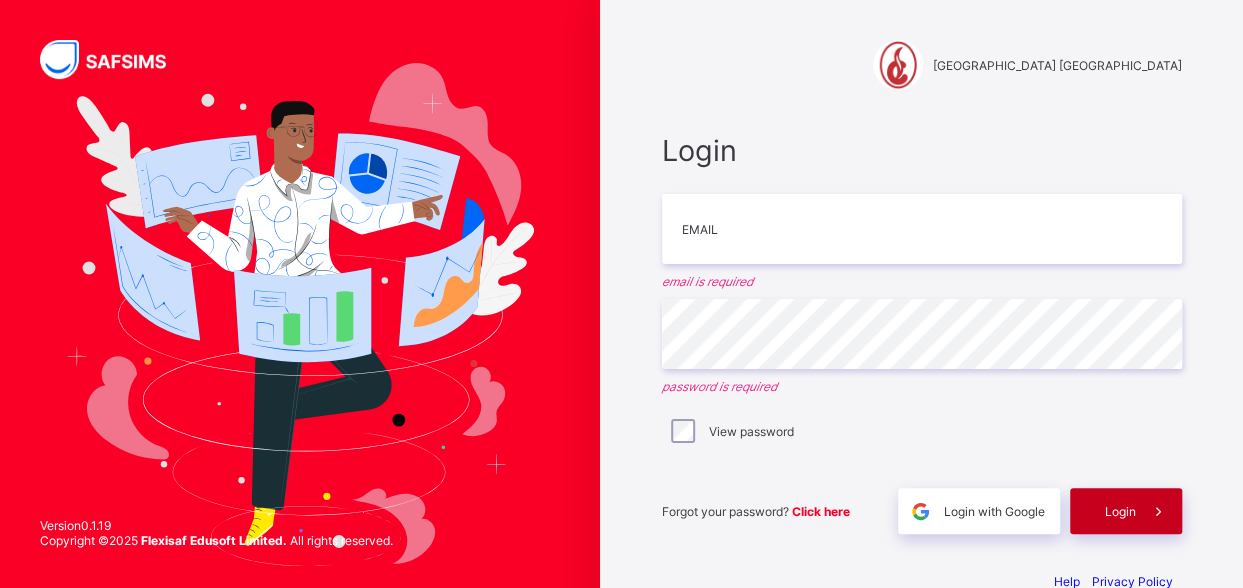 click at bounding box center [1159, 511] 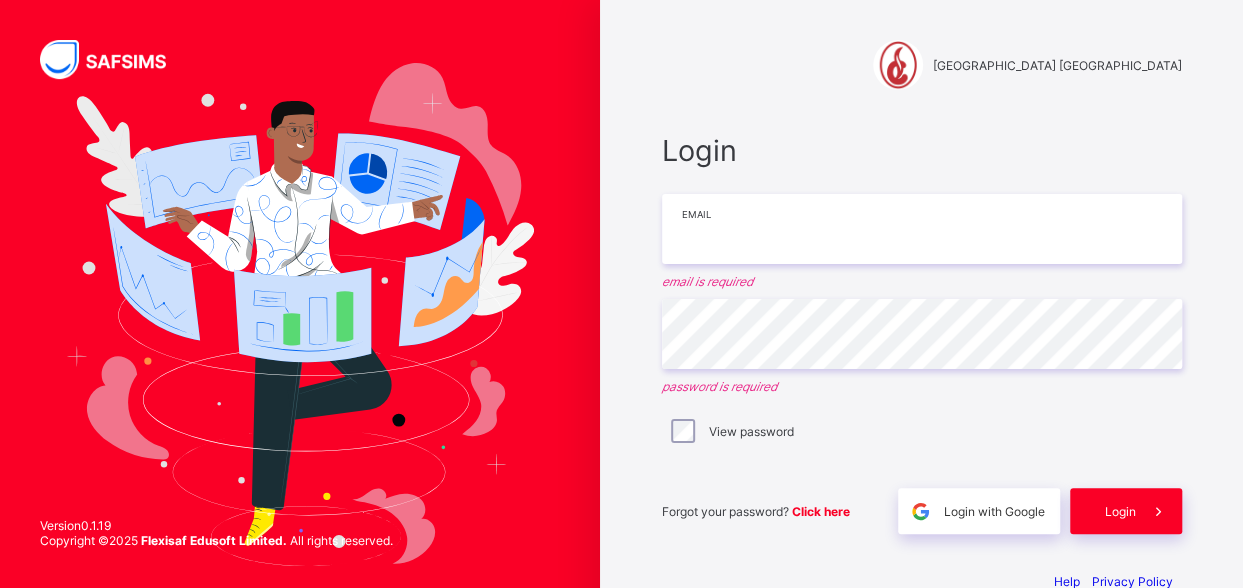 click at bounding box center (922, 229) 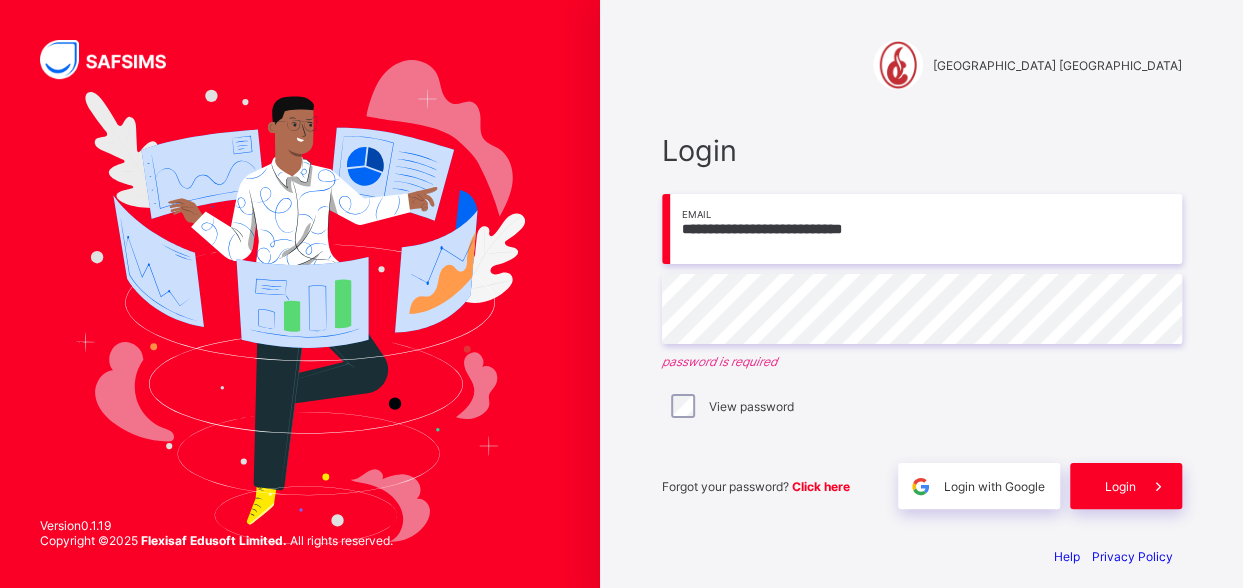 type on "**********" 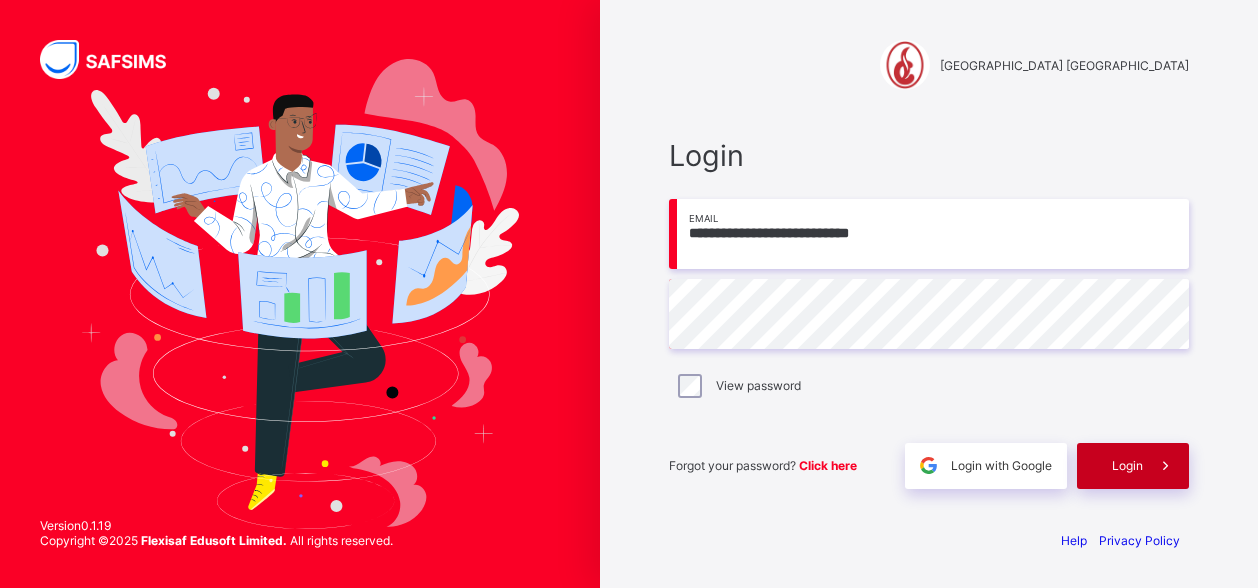 click on "Login" at bounding box center [1133, 466] 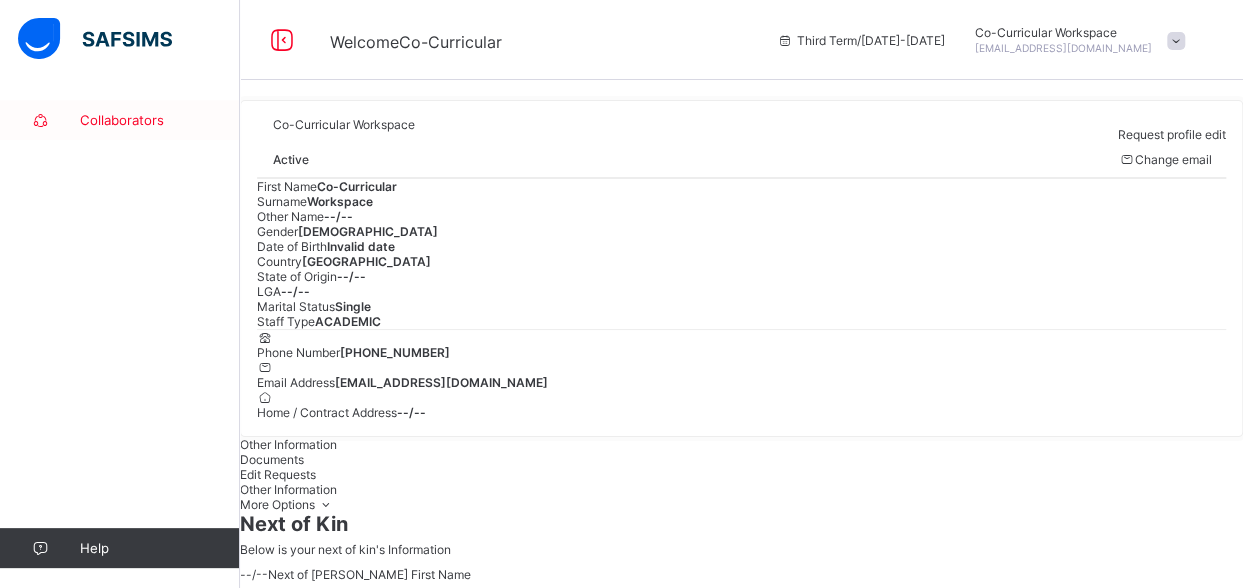 click on "Collaborators" at bounding box center (160, 120) 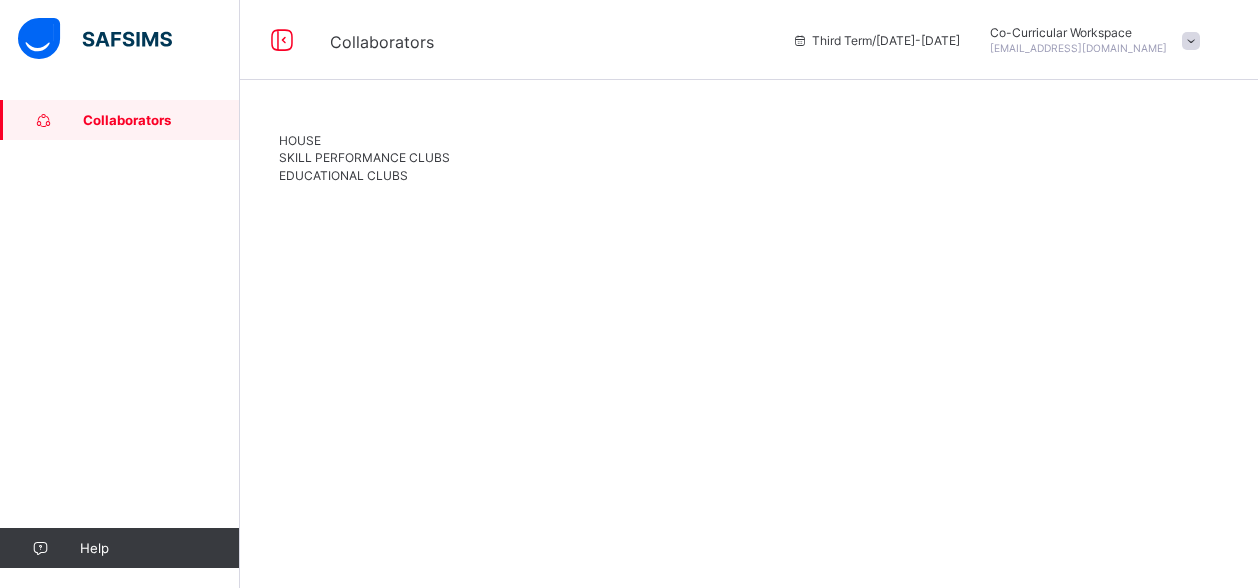 click on "SKILL PERFORMANCE CLUBS" at bounding box center (364, 157) 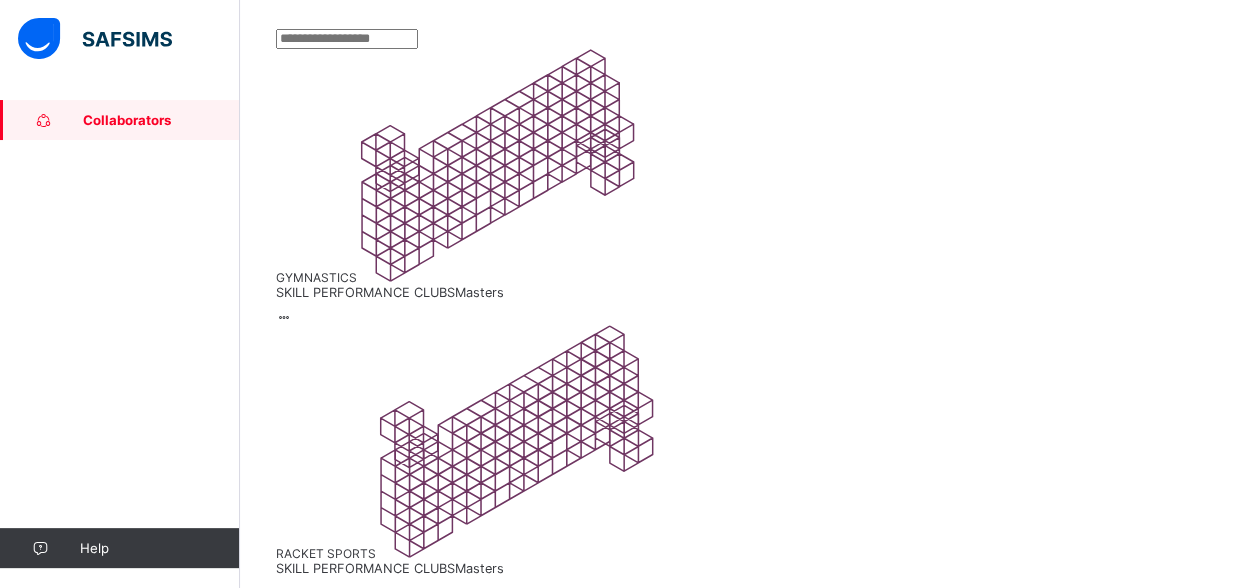 scroll, scrollTop: 213, scrollLeft: 0, axis: vertical 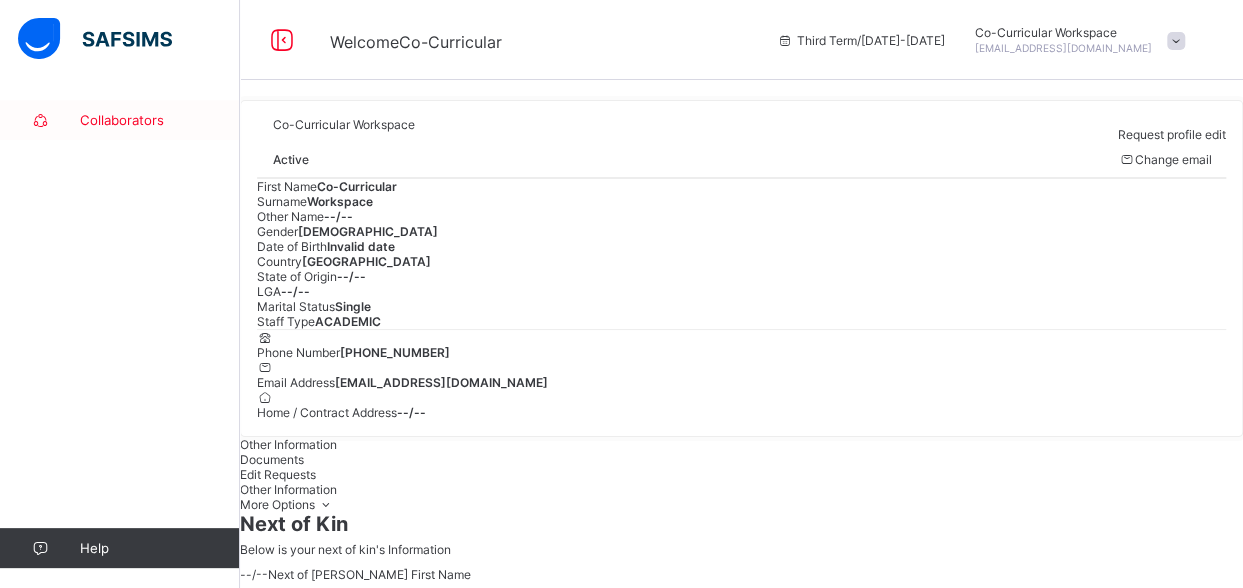 click on "Collaborators" at bounding box center (160, 120) 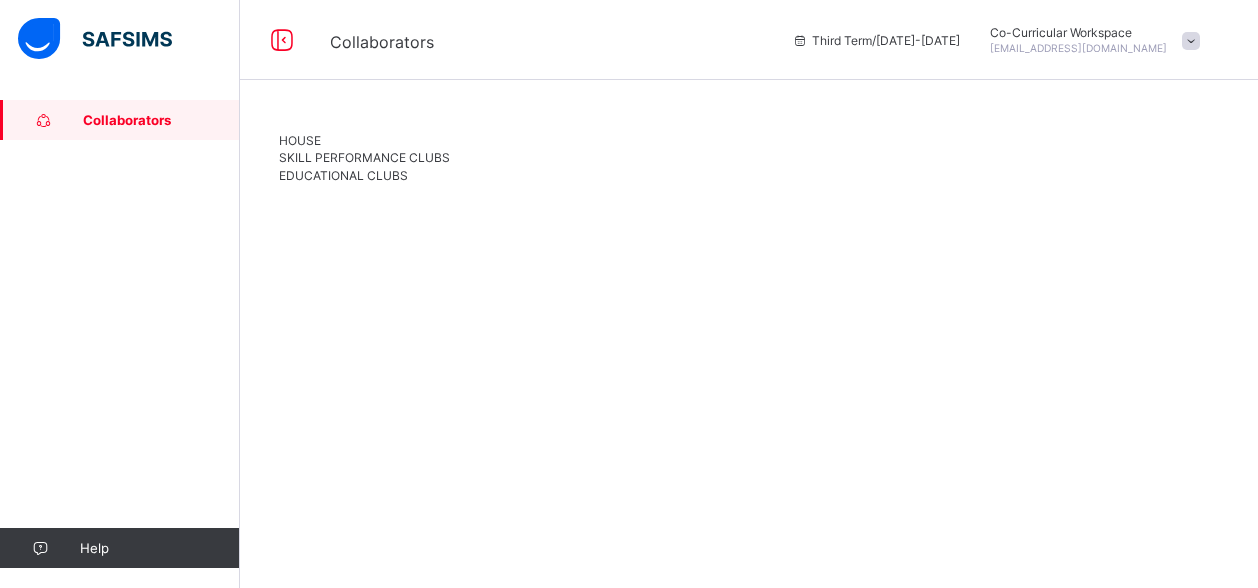 click on "SKILL PERFORMANCE CLUBS" at bounding box center [364, 157] 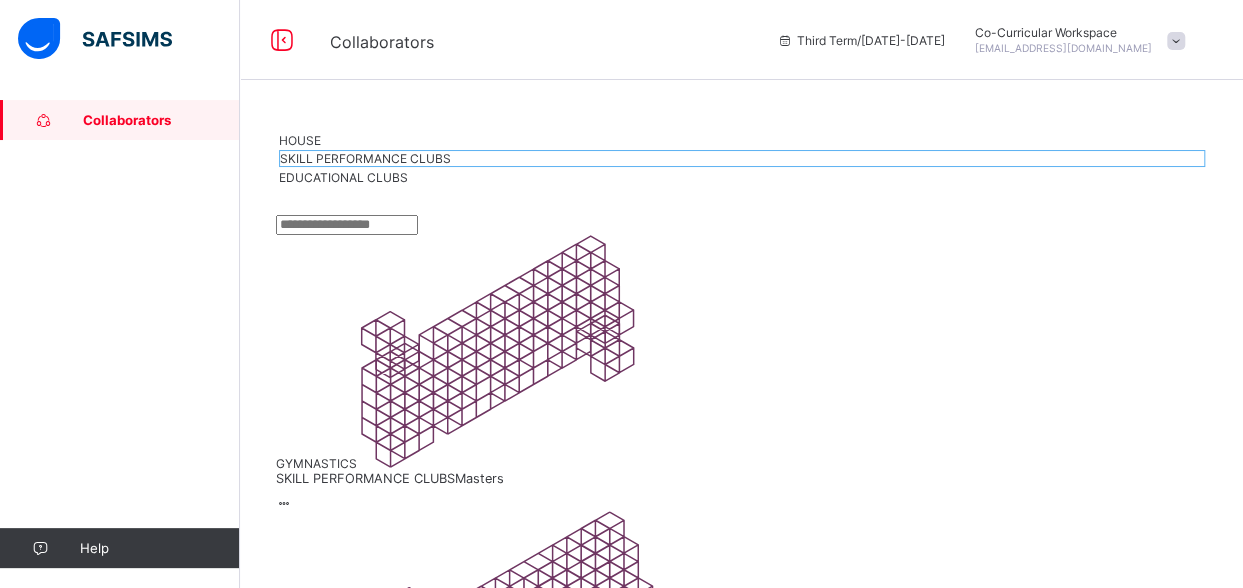 scroll, scrollTop: 26, scrollLeft: 0, axis: vertical 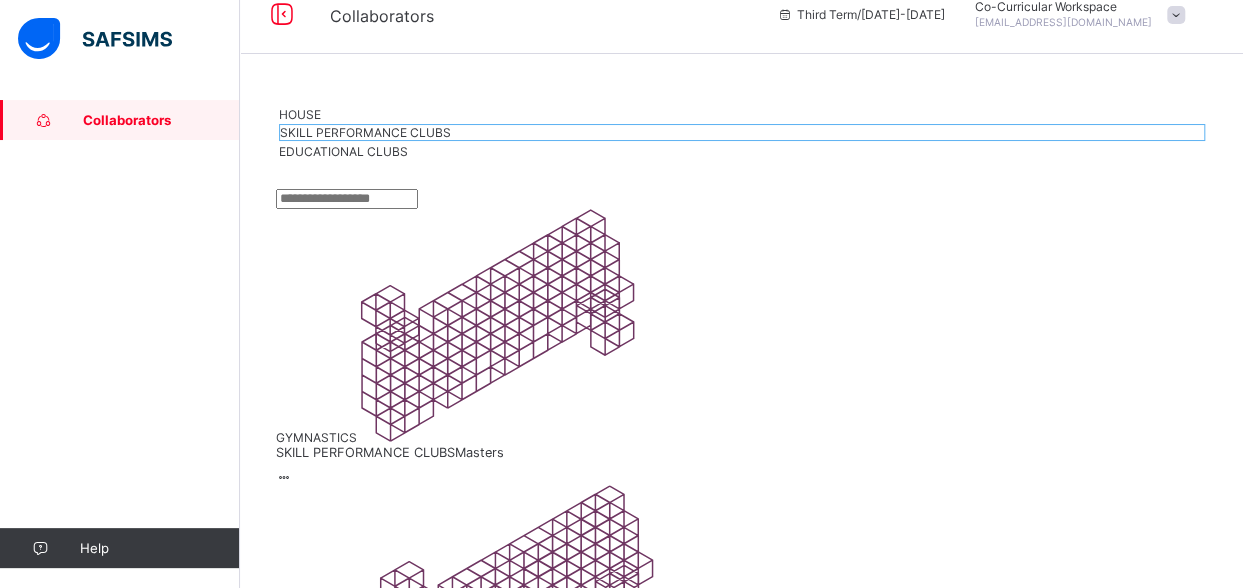 click on "TAEKWONDO" at bounding box center [741, 1155] 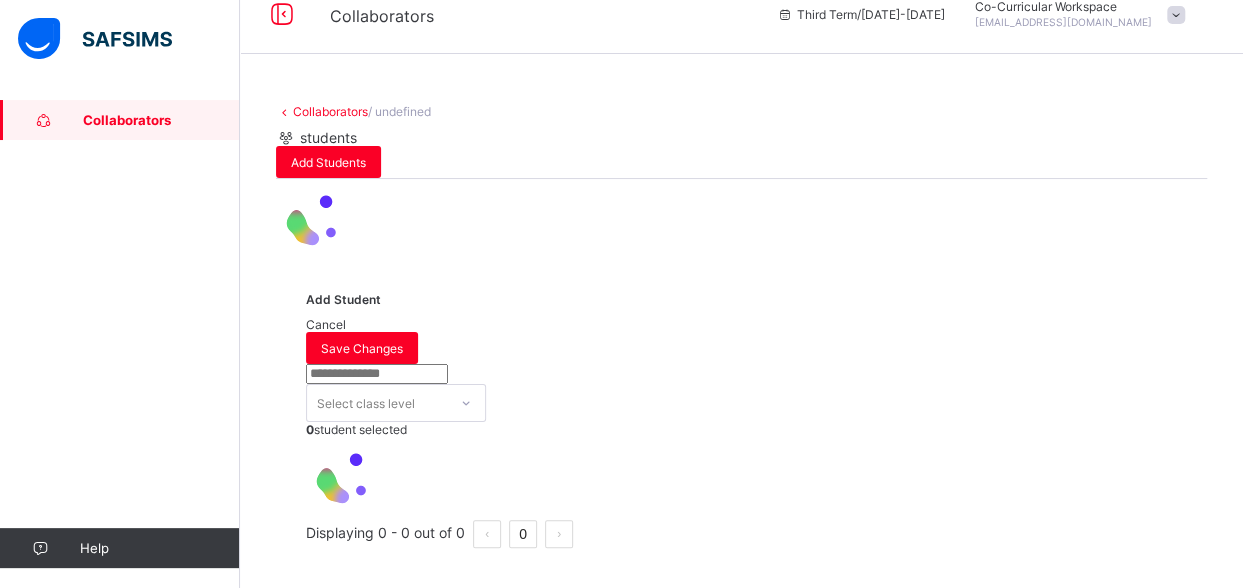 scroll, scrollTop: 0, scrollLeft: 0, axis: both 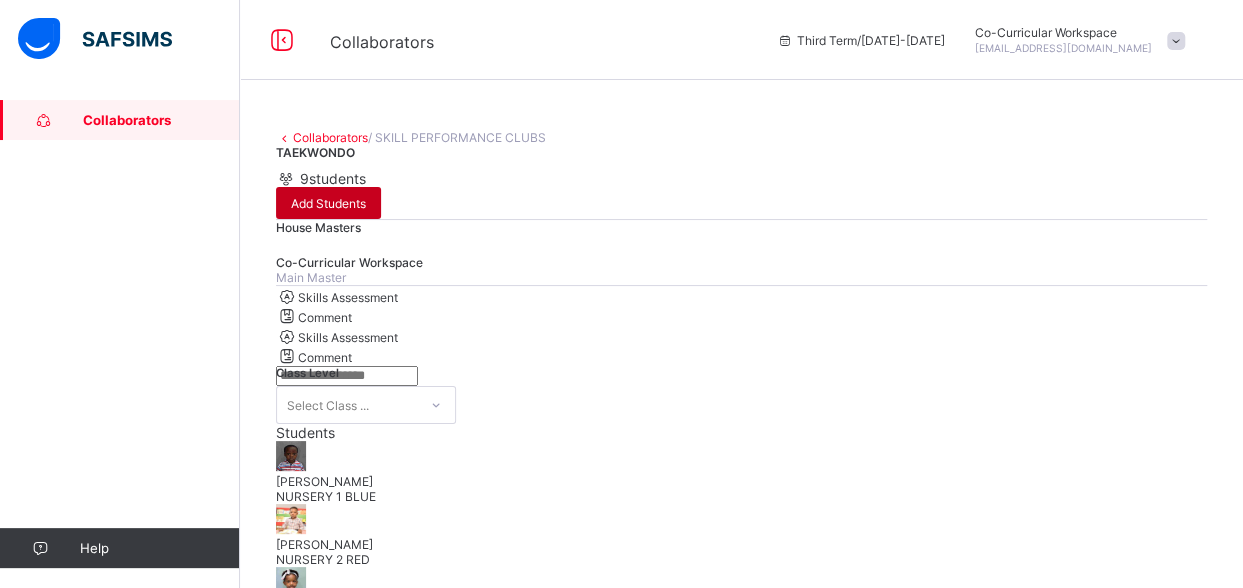 click on "Add Students" at bounding box center [328, 203] 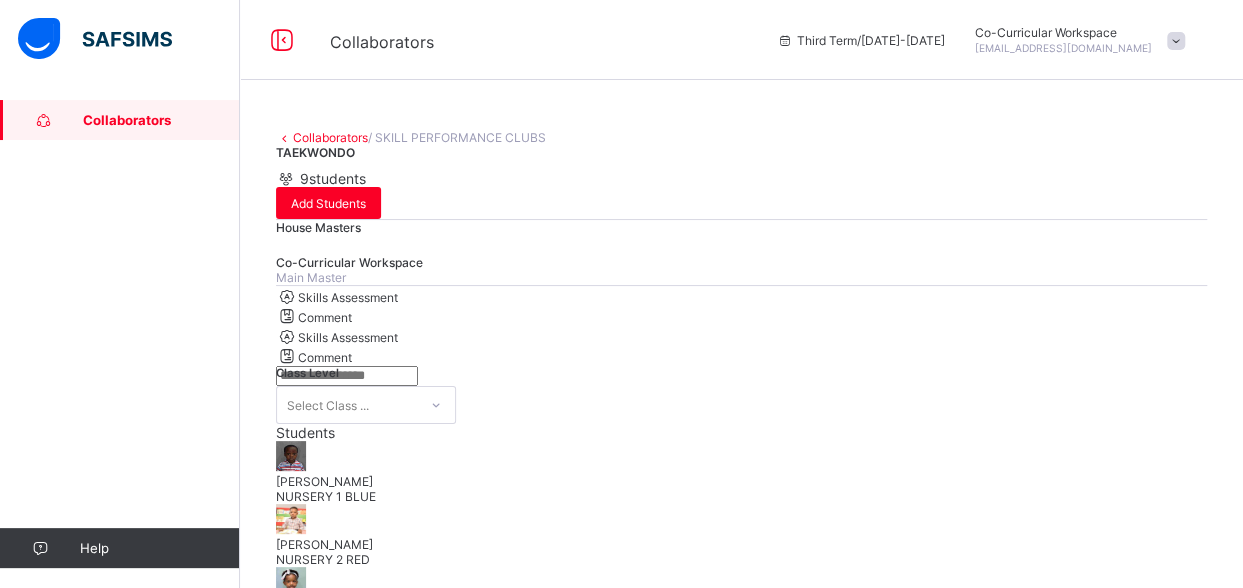 click at bounding box center (377, 2413) 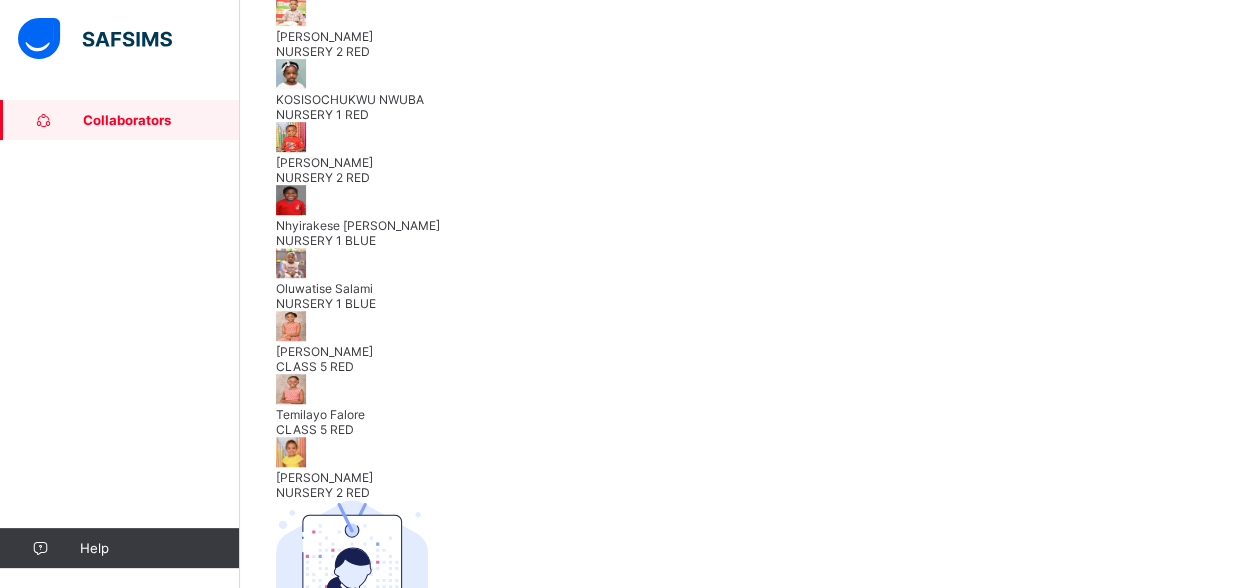 scroll, scrollTop: 531, scrollLeft: 0, axis: vertical 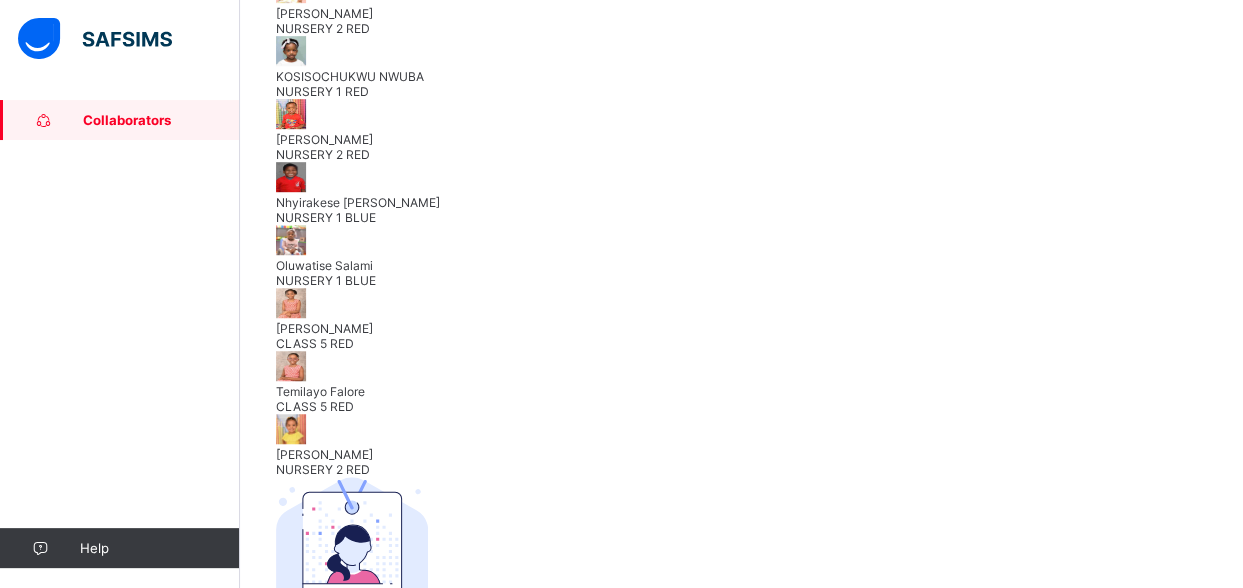 click on "[PERSON_NAME]  NWUBA  NURSERY 1 RED" at bounding box center (741, 67) 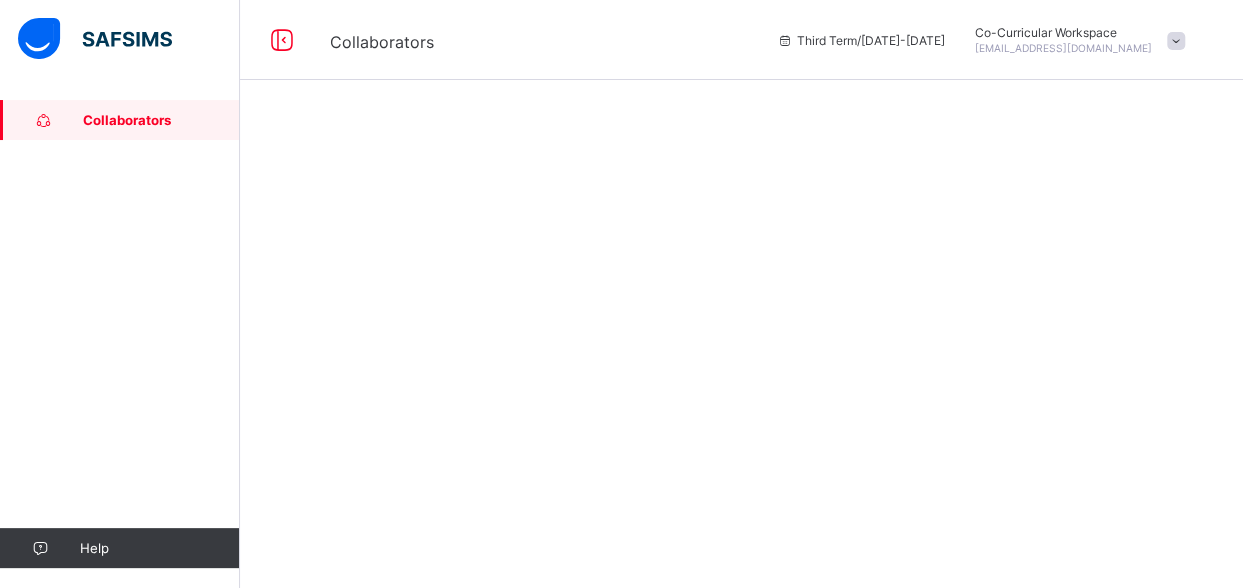 scroll, scrollTop: 0, scrollLeft: 0, axis: both 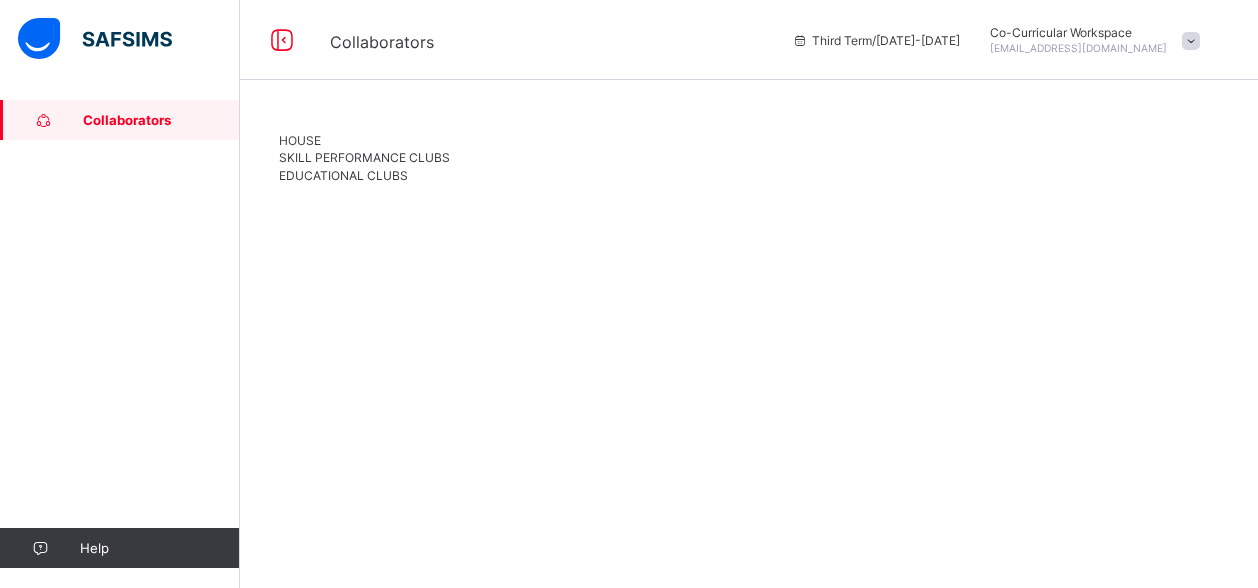 click on "SKILL PERFORMANCE CLUBS" at bounding box center (364, 157) 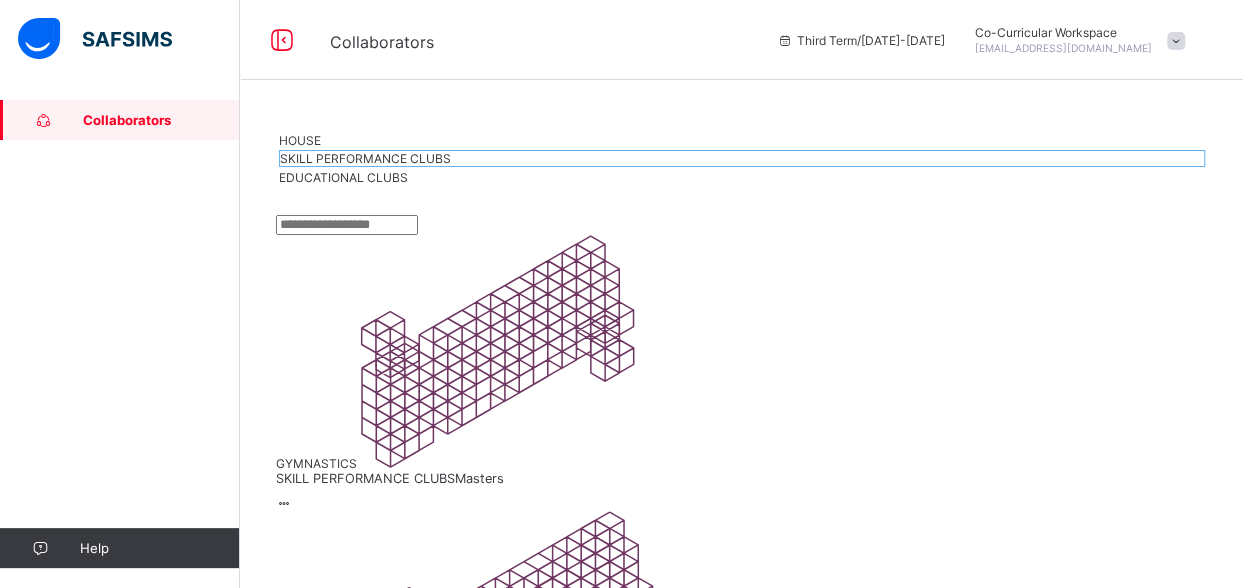 click on "TAEKWONDO" at bounding box center [741, 1181] 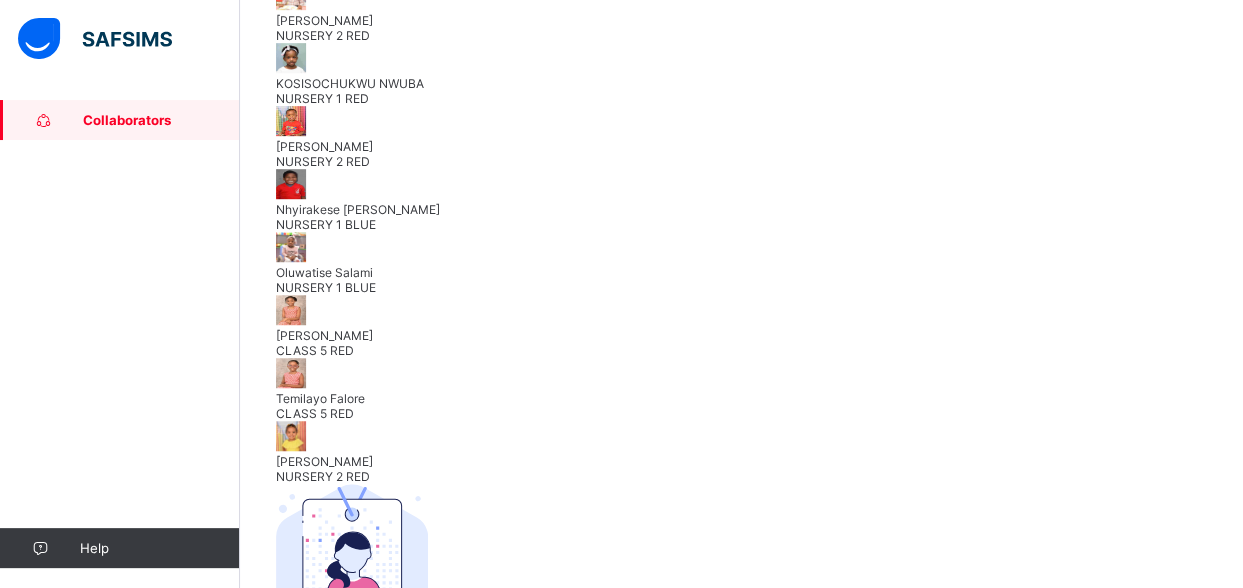 scroll, scrollTop: 536, scrollLeft: 0, axis: vertical 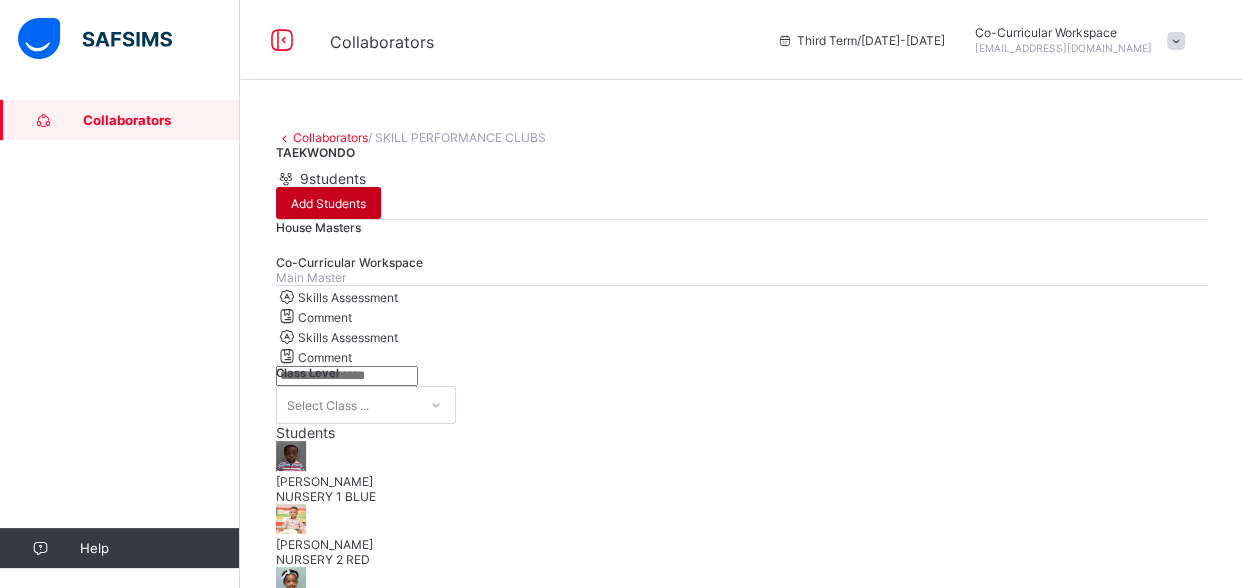click on "Add Students" at bounding box center [328, 203] 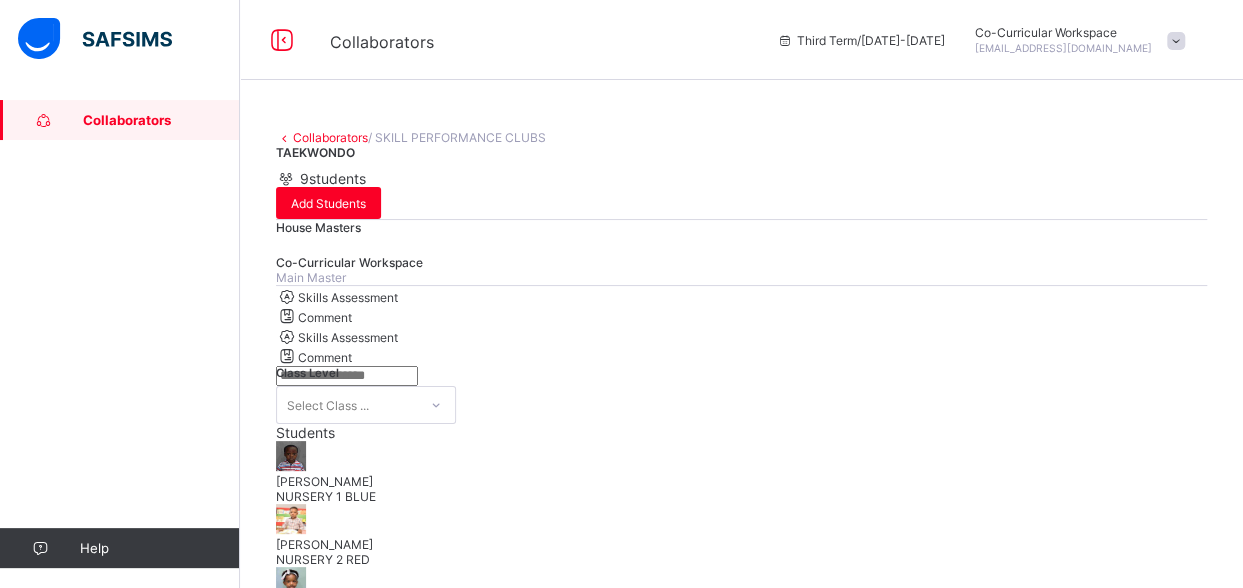 click at bounding box center [377, 2413] 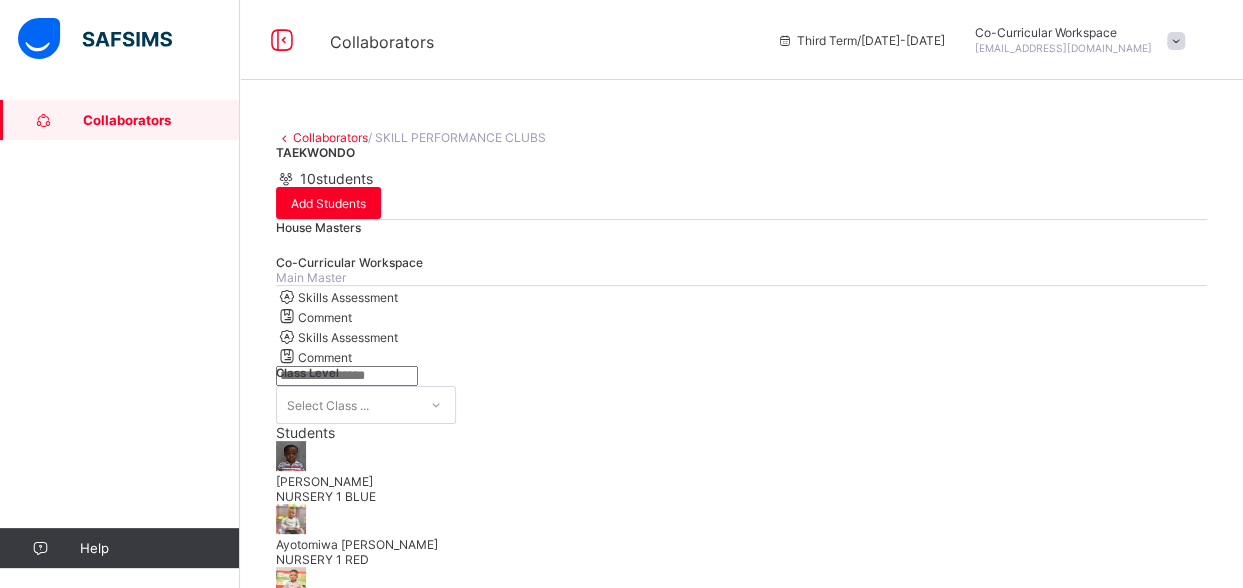 click on "×" at bounding box center (280, 2500) 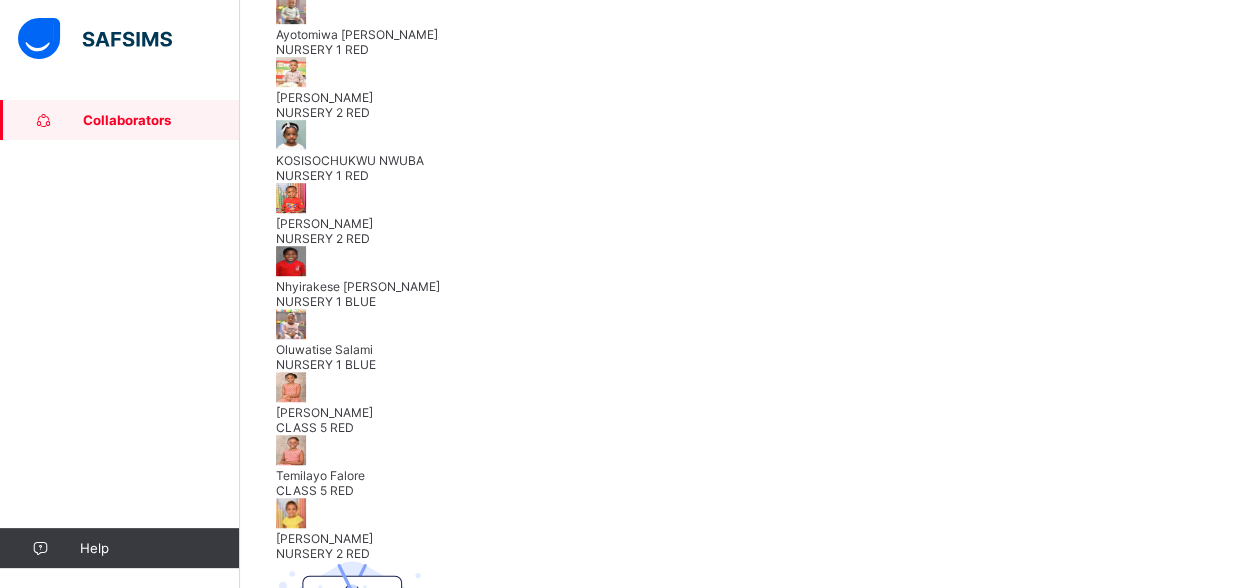 scroll, scrollTop: 521, scrollLeft: 0, axis: vertical 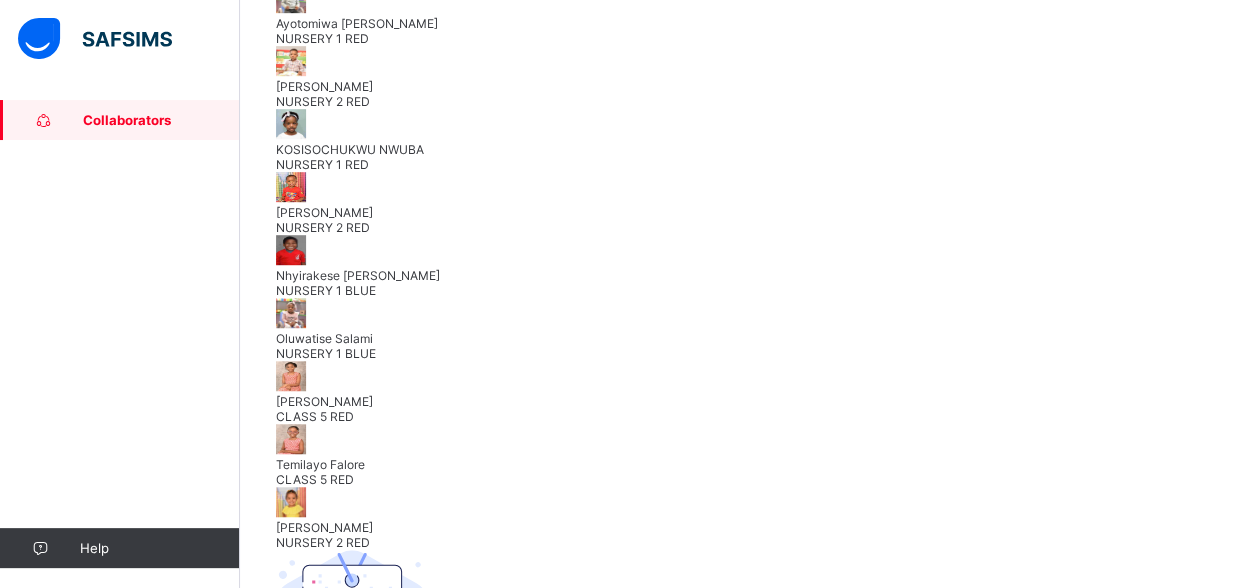 click on "Ayotomiwa [PERSON_NAME]" at bounding box center [741, 23] 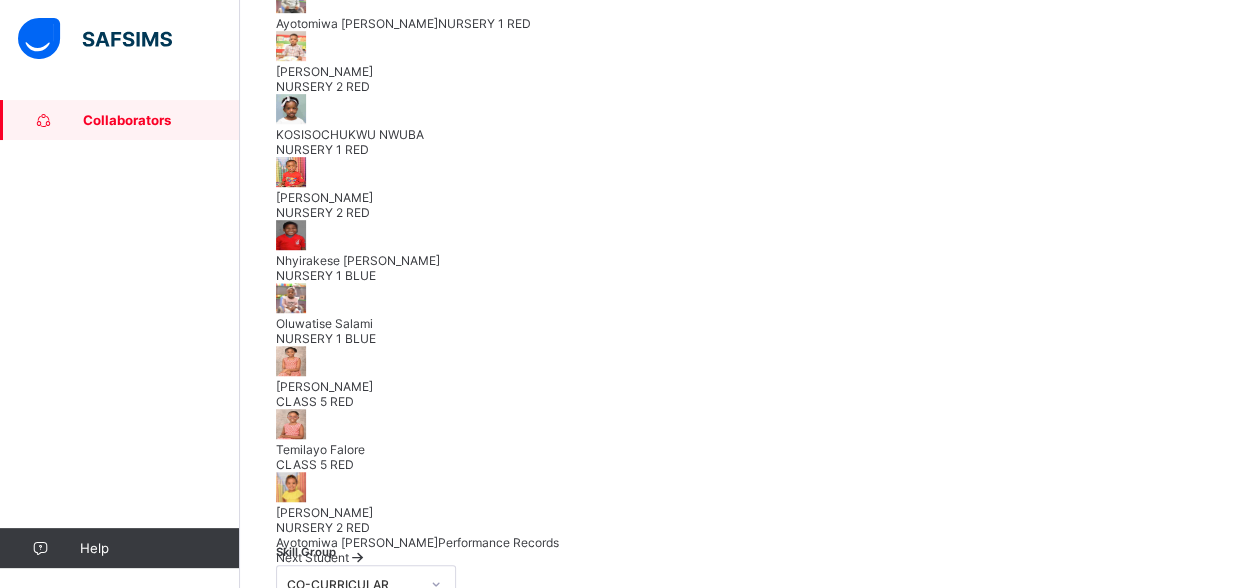 click on "Save Skill" at bounding box center (1164, 692) 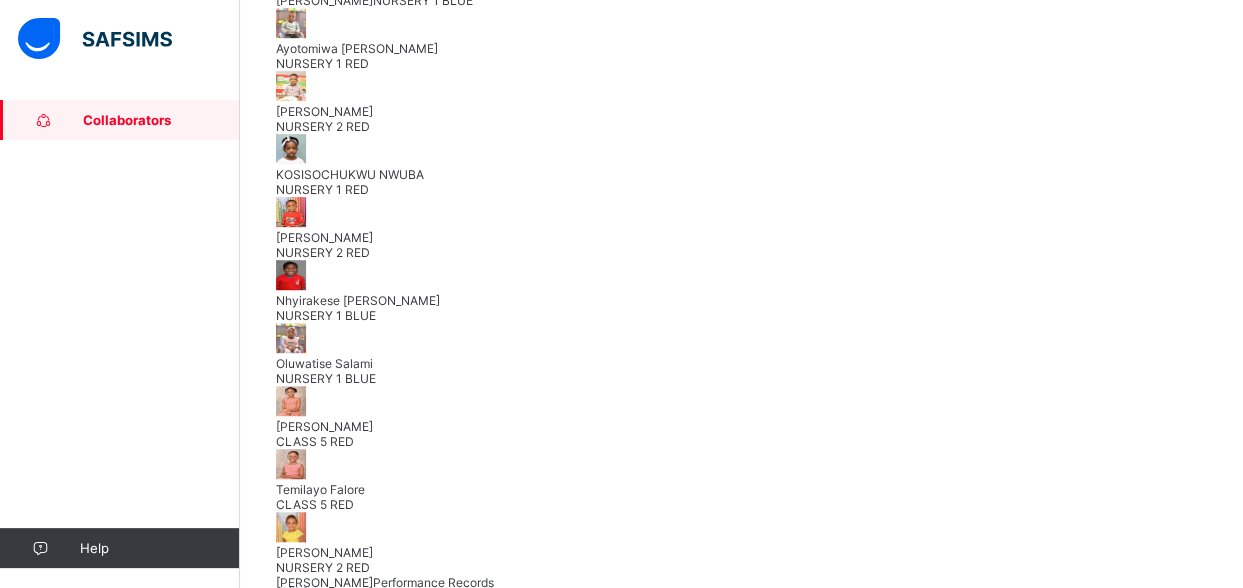 scroll, scrollTop: 441, scrollLeft: 0, axis: vertical 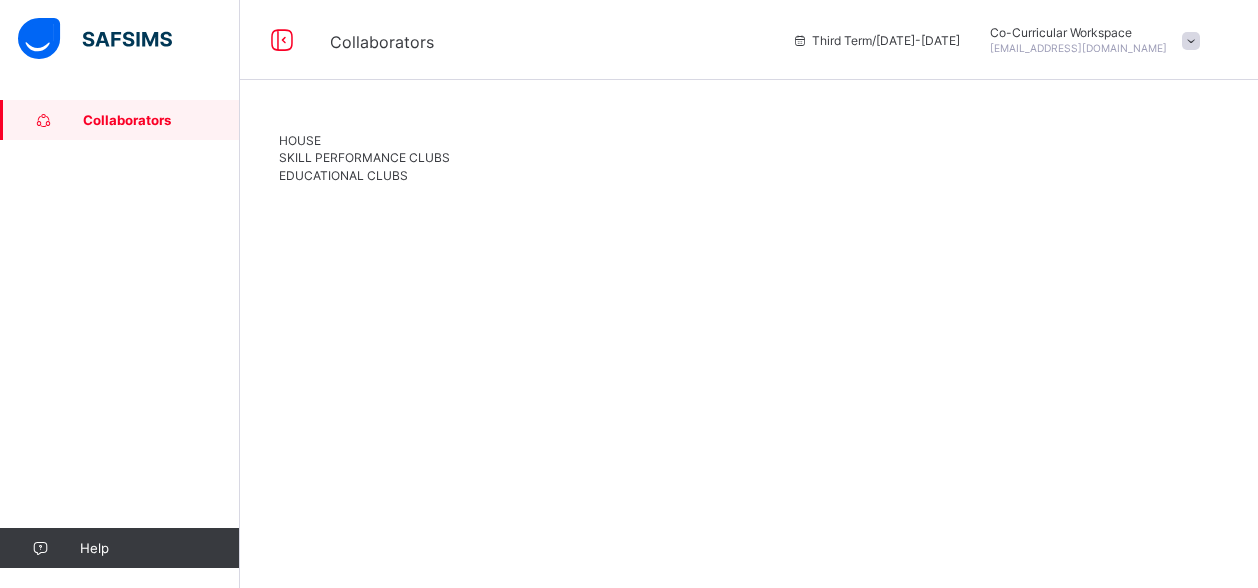 click on "SKILL PERFORMANCE CLUBS" at bounding box center (364, 157) 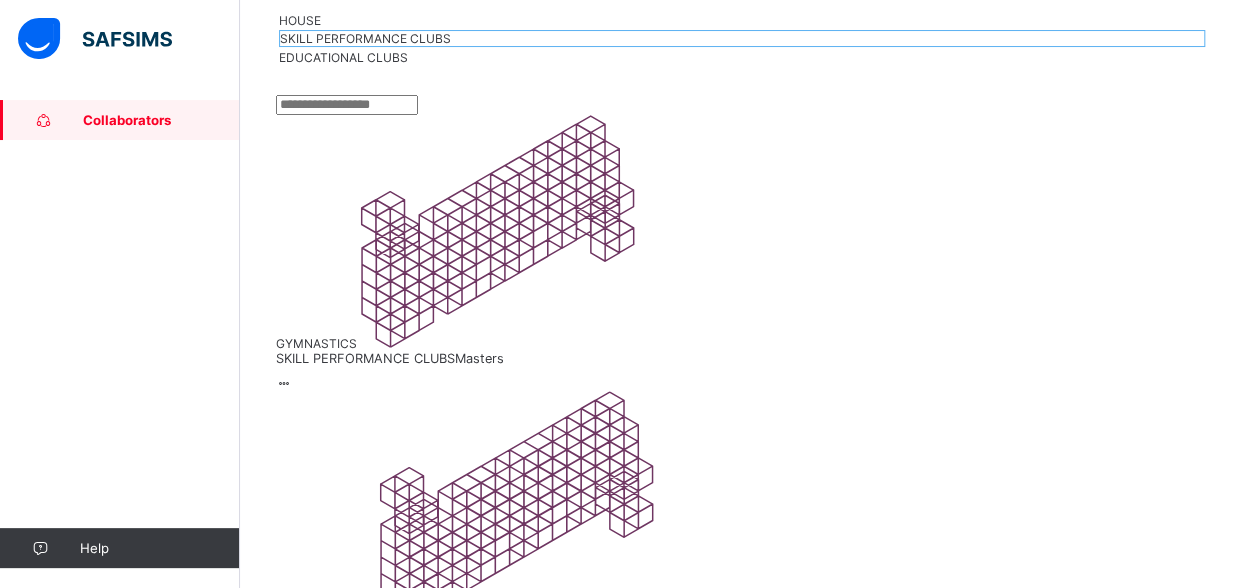 scroll, scrollTop: 274, scrollLeft: 0, axis: vertical 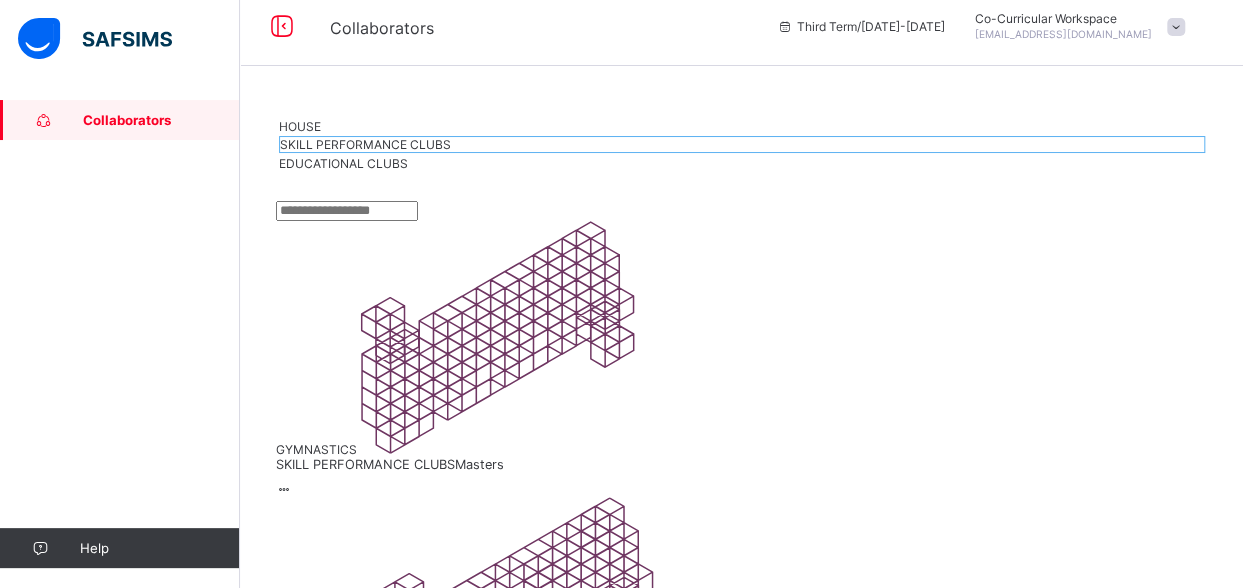 click on "EDUCATIONAL CLUBS" at bounding box center [343, 163] 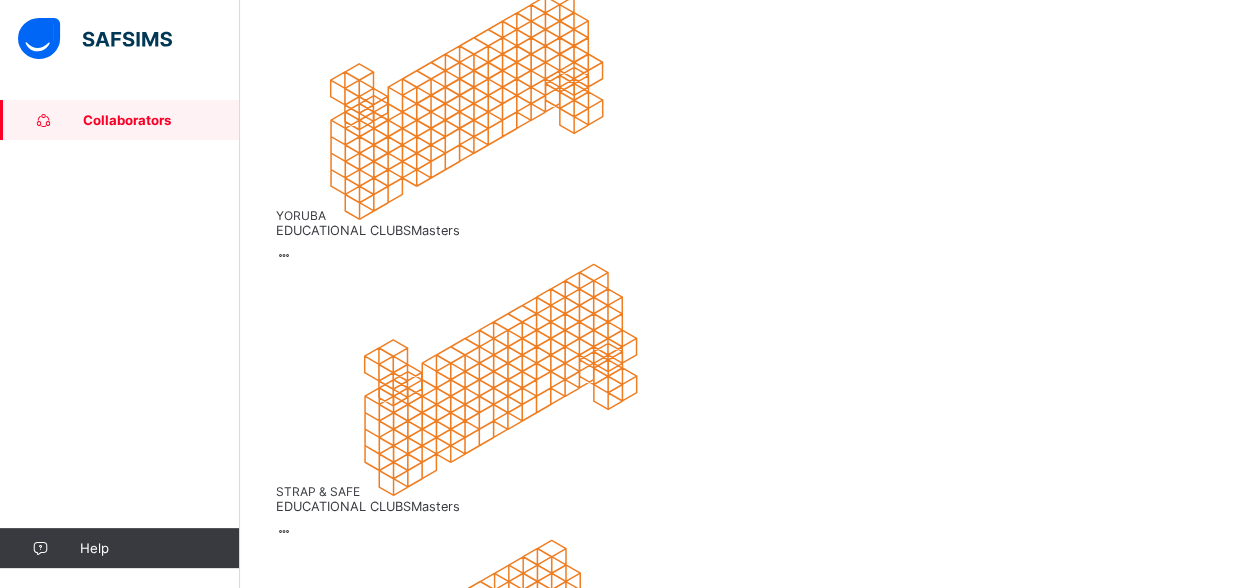 scroll, scrollTop: 844, scrollLeft: 0, axis: vertical 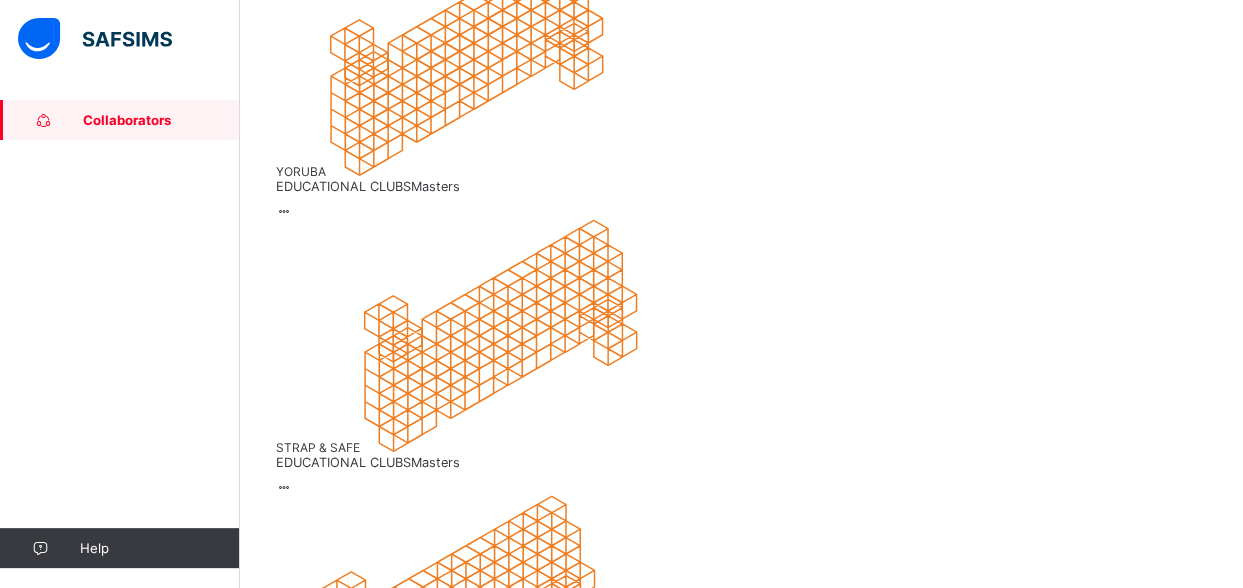 click on "EDUCATIONAL CLUBS  Masters" at bounding box center [741, 5430] 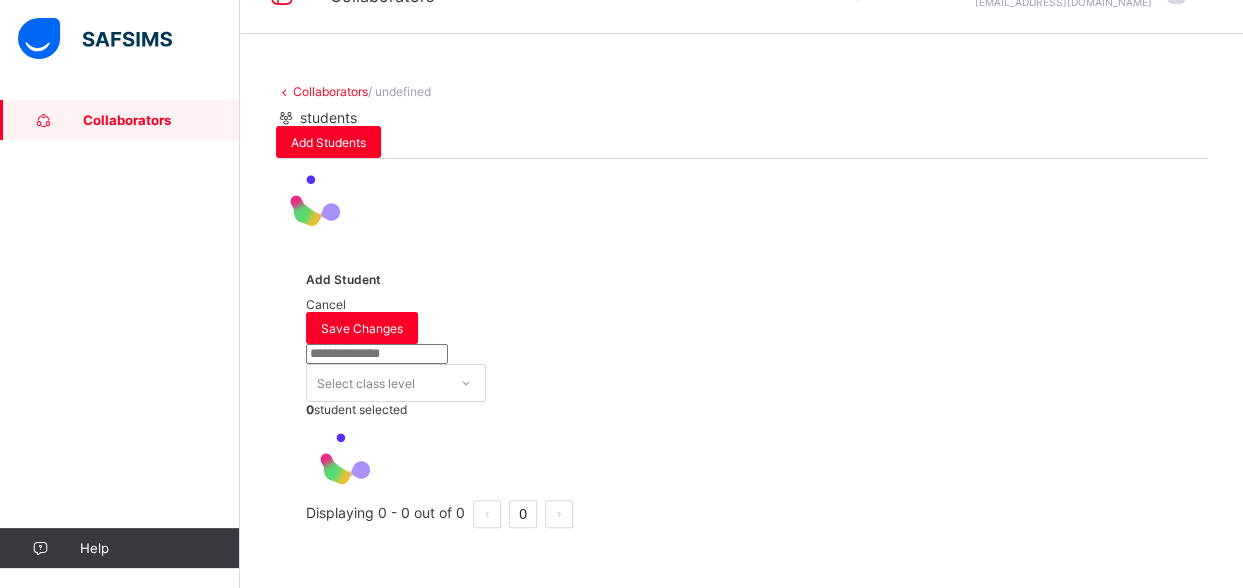 scroll, scrollTop: 0, scrollLeft: 0, axis: both 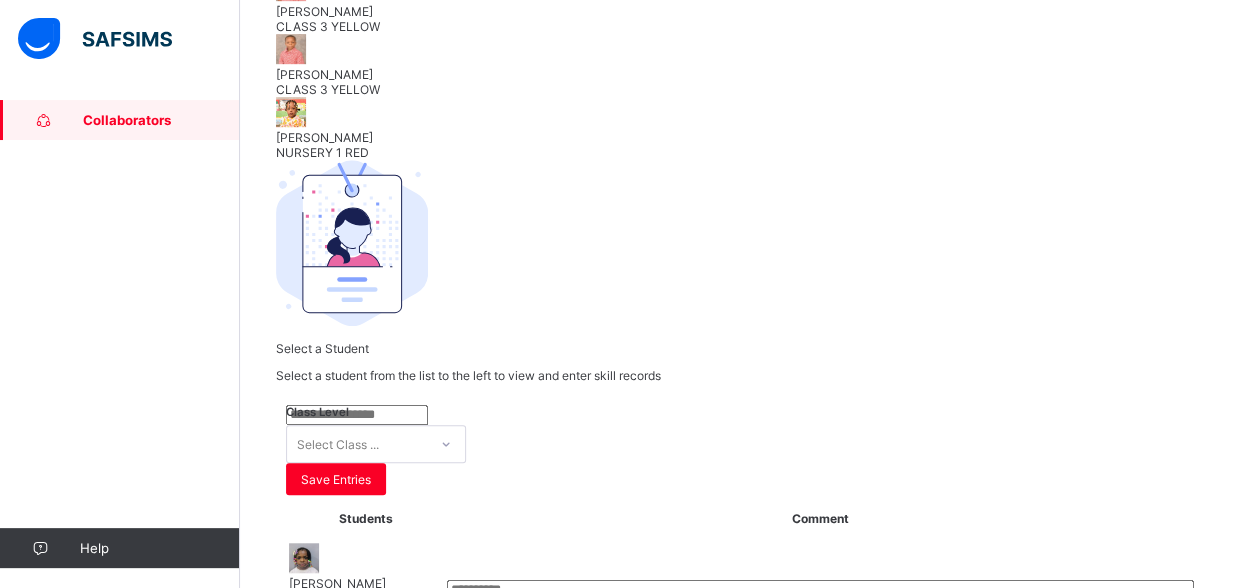 click on "[PERSON_NAME]  NURSERY 1 RED" at bounding box center [741, 128] 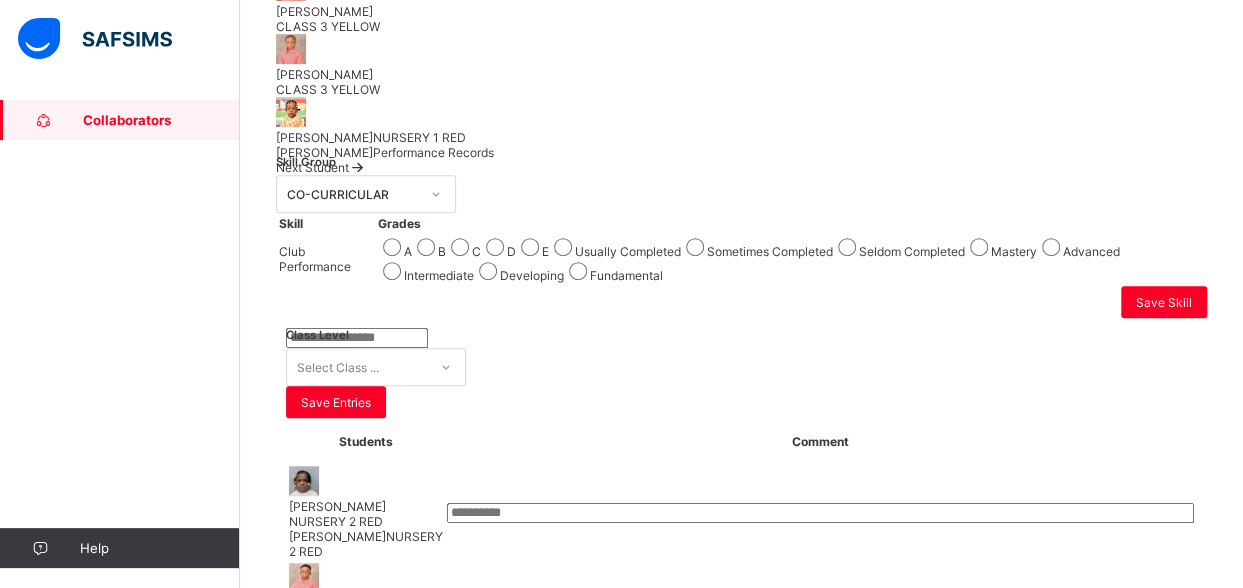 click on "[PERSON_NAME] NURSERY 2 RED" at bounding box center (741, -61) 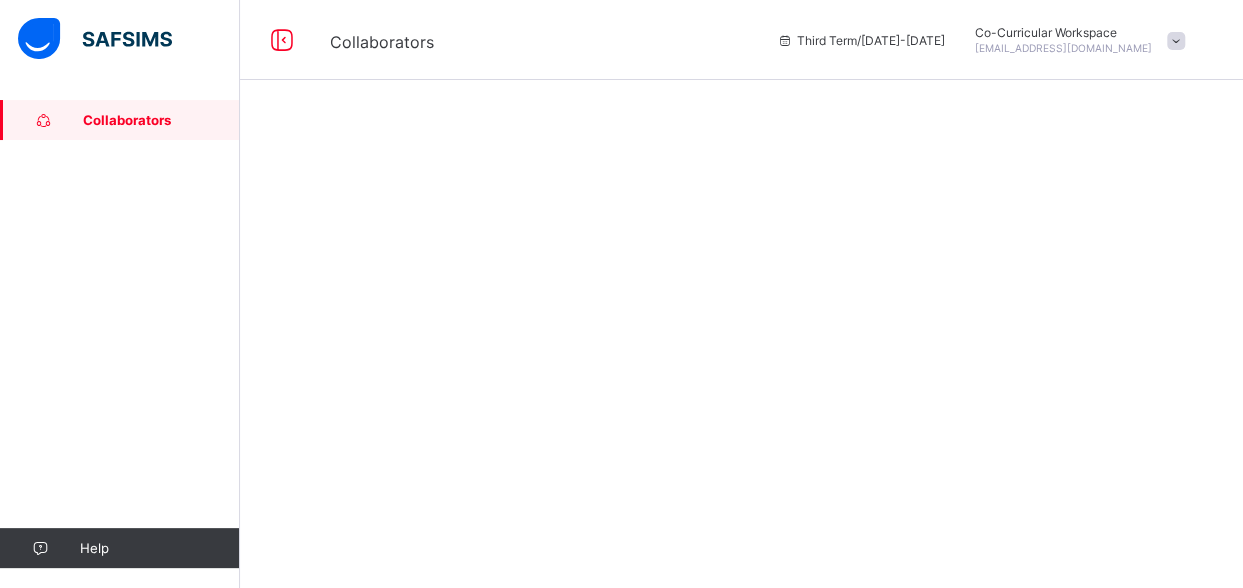 scroll, scrollTop: 0, scrollLeft: 0, axis: both 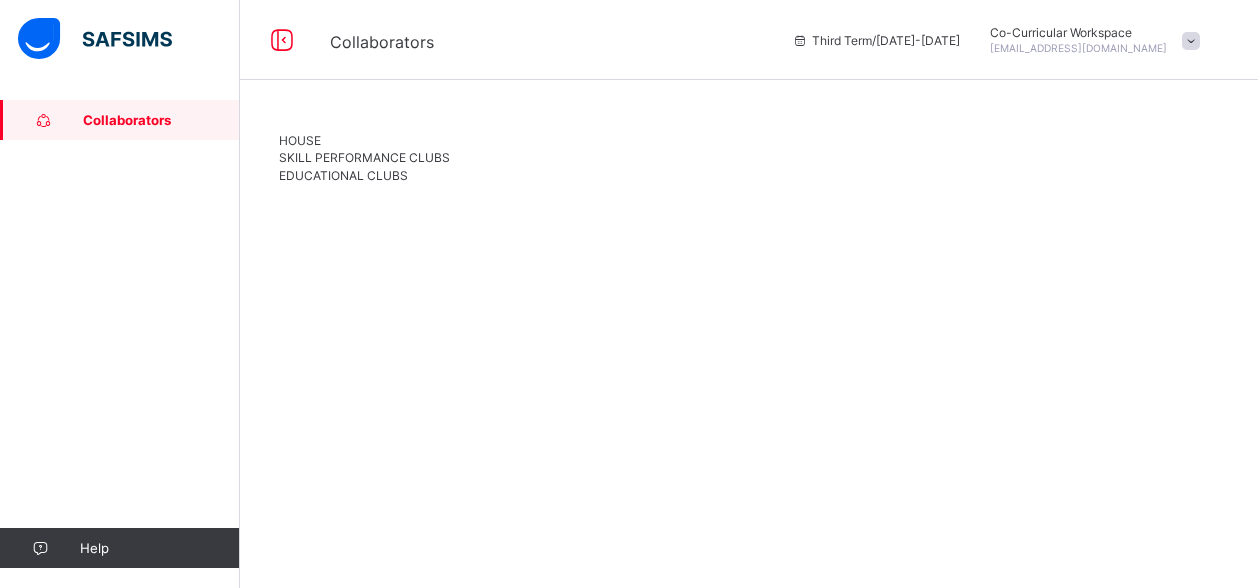 click on "SKILL PERFORMANCE CLUBS" at bounding box center (364, 157) 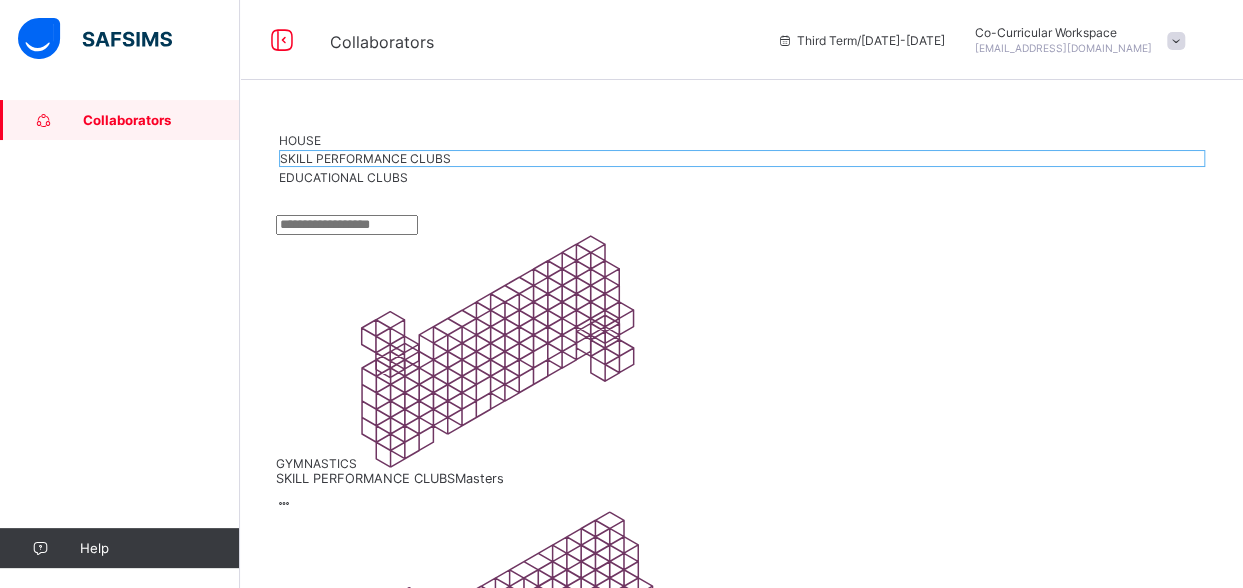 click on "TAEKWONDO" at bounding box center (741, 1181) 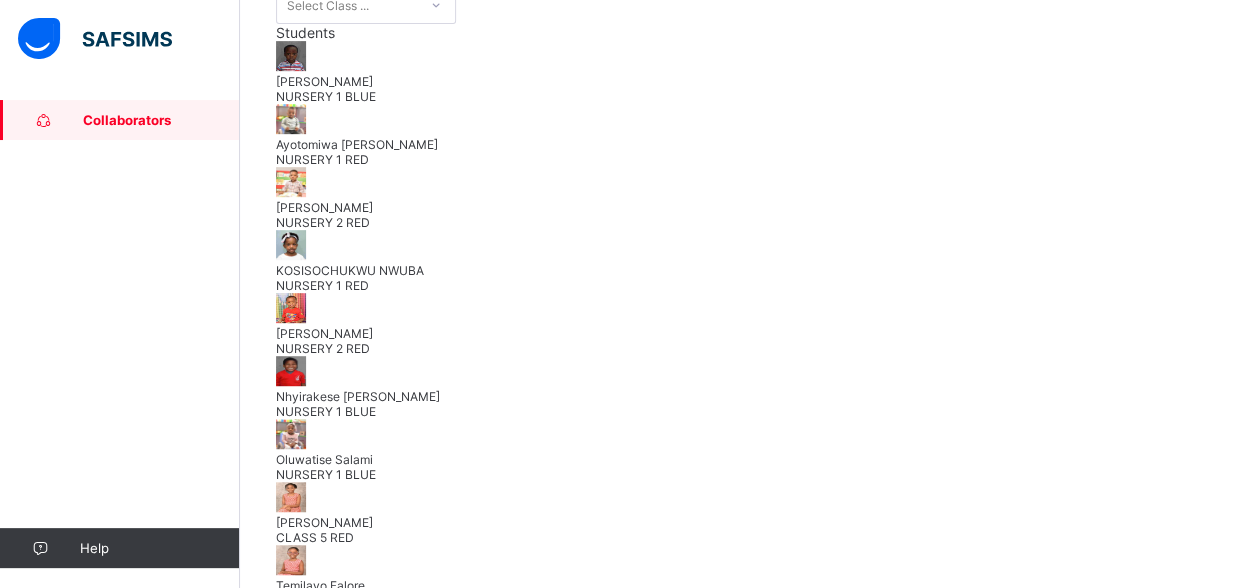 scroll, scrollTop: 440, scrollLeft: 0, axis: vertical 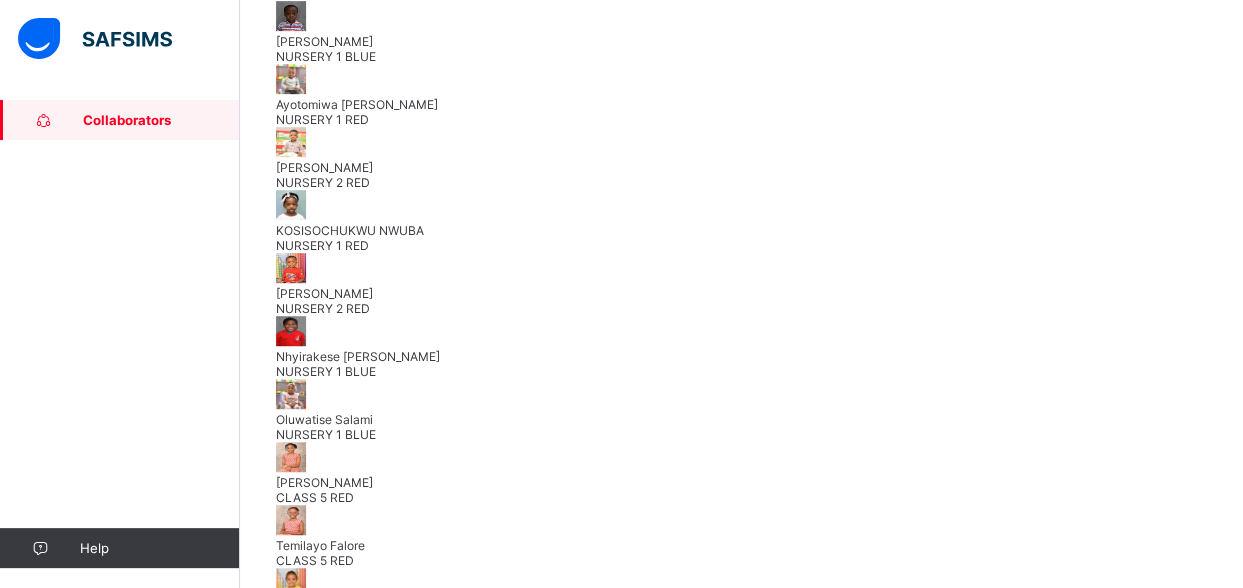 click on "Collaborators" at bounding box center (161, 120) 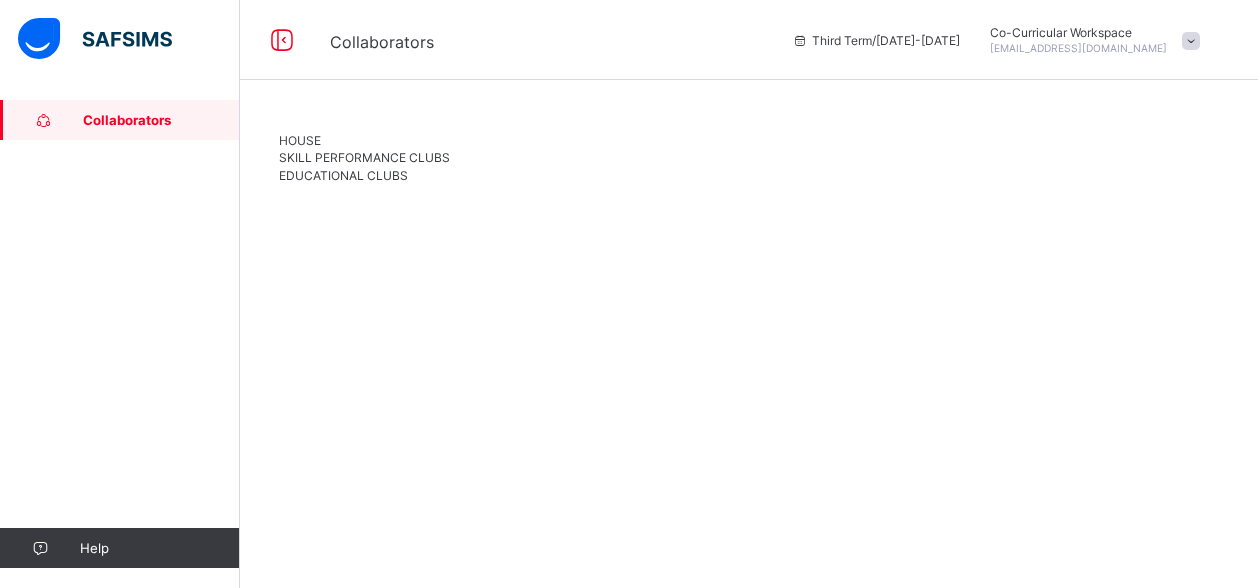 click on "Collaborators" at bounding box center [120, 120] 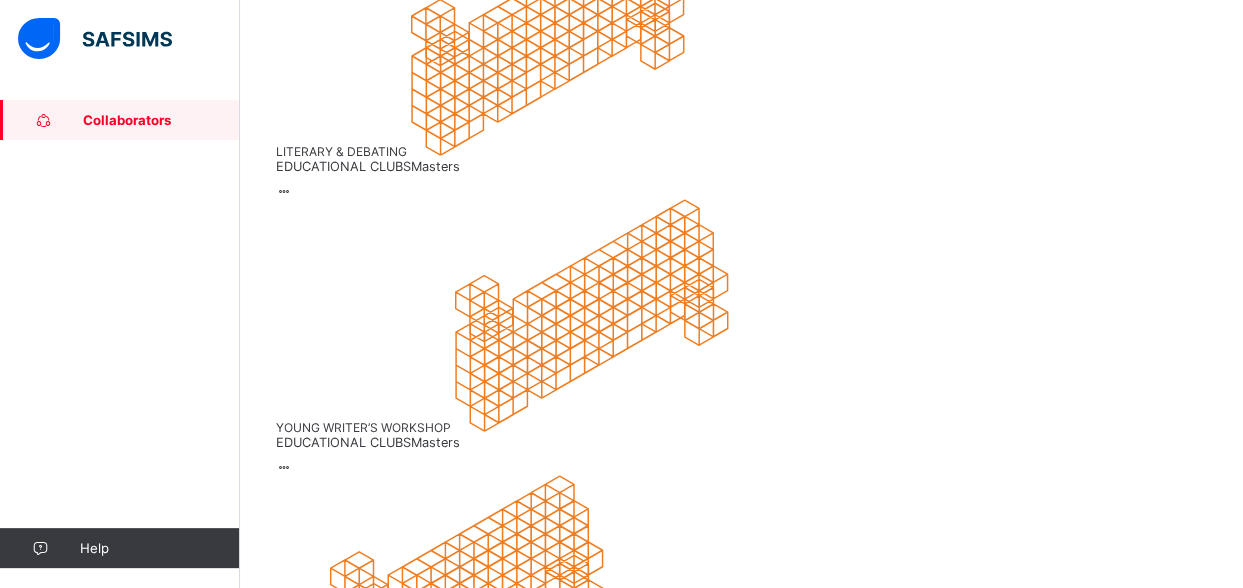 scroll, scrollTop: 326, scrollLeft: 0, axis: vertical 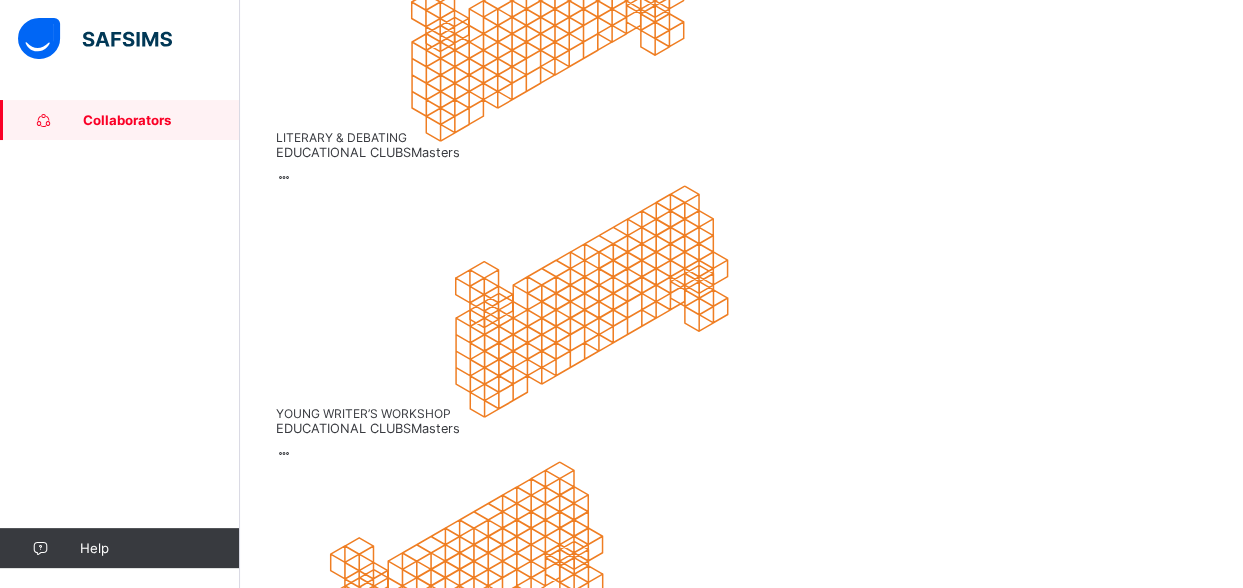 click on "EDUCATIONAL CLUBS  Masters" at bounding box center [741, 3188] 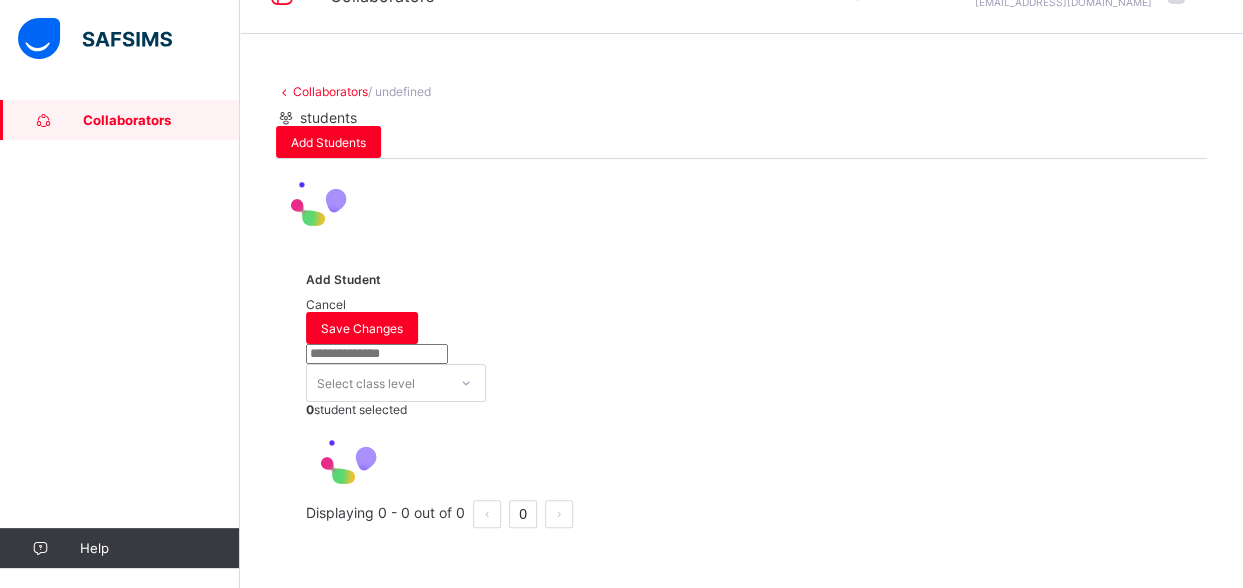 scroll, scrollTop: 0, scrollLeft: 0, axis: both 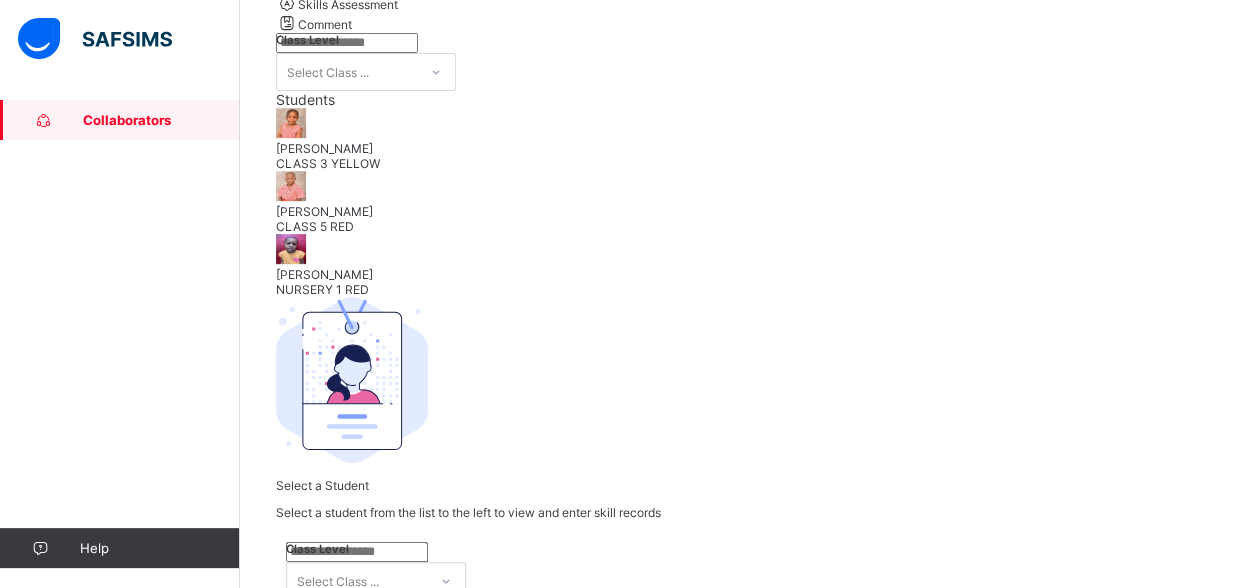 click on "[PERSON_NAME]" at bounding box center (741, 274) 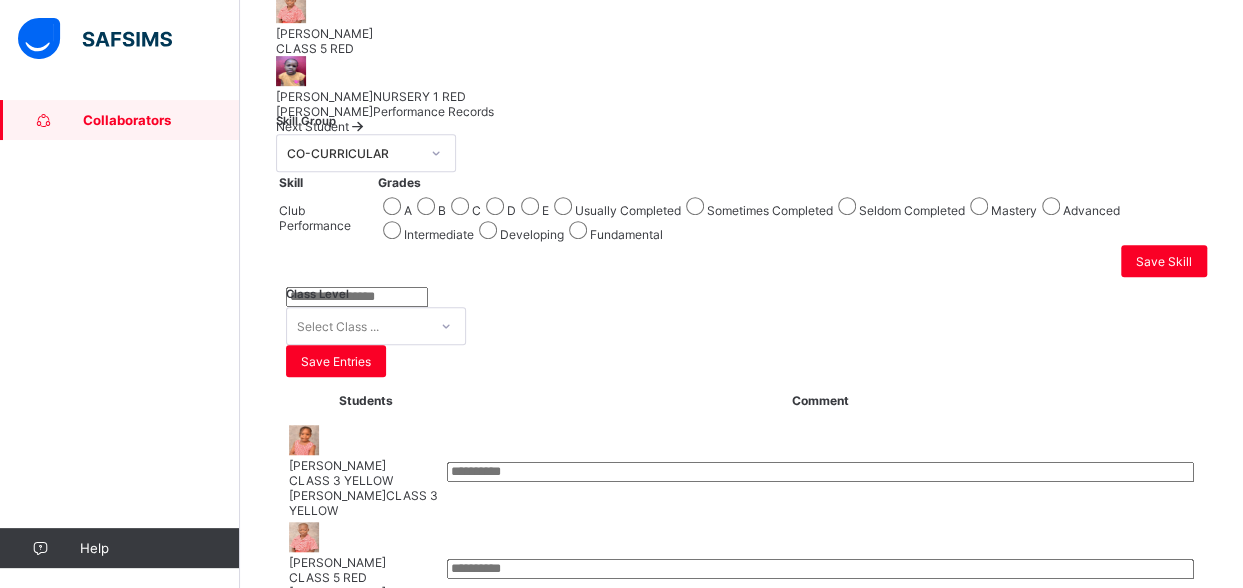 scroll, scrollTop: 530, scrollLeft: 0, axis: vertical 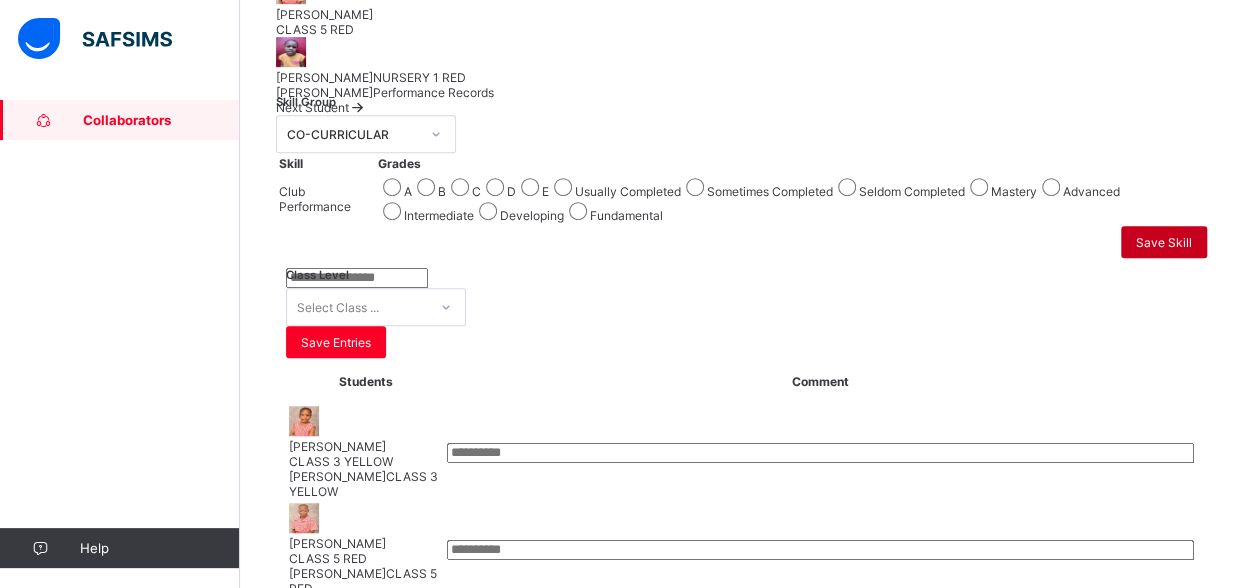 click on "Save Skill" at bounding box center [1164, 242] 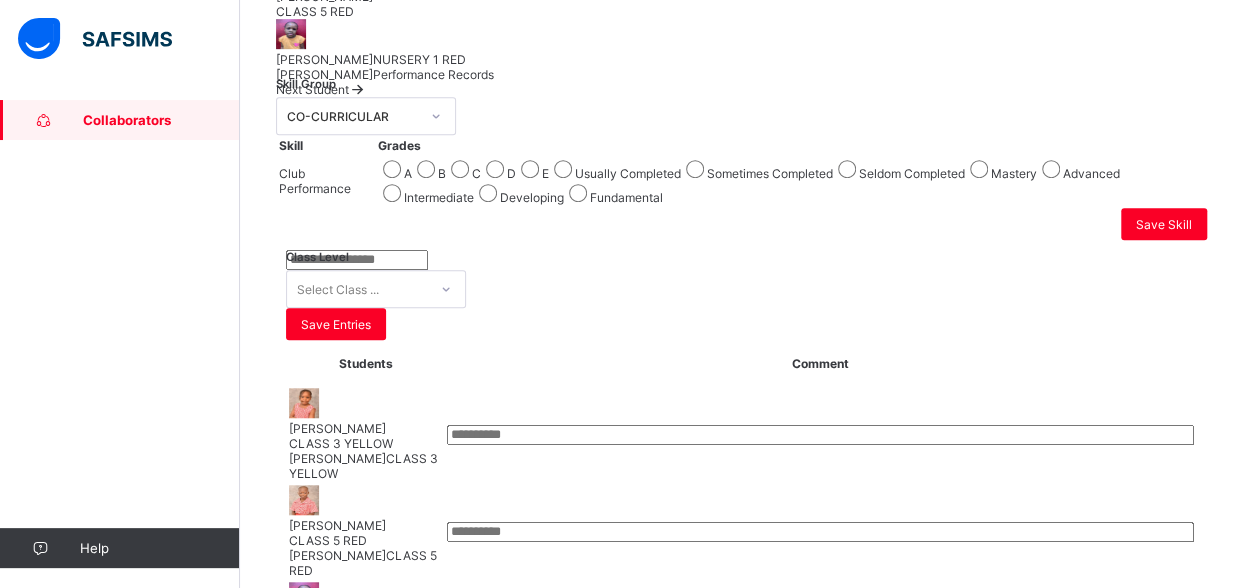 scroll, scrollTop: 551, scrollLeft: 0, axis: vertical 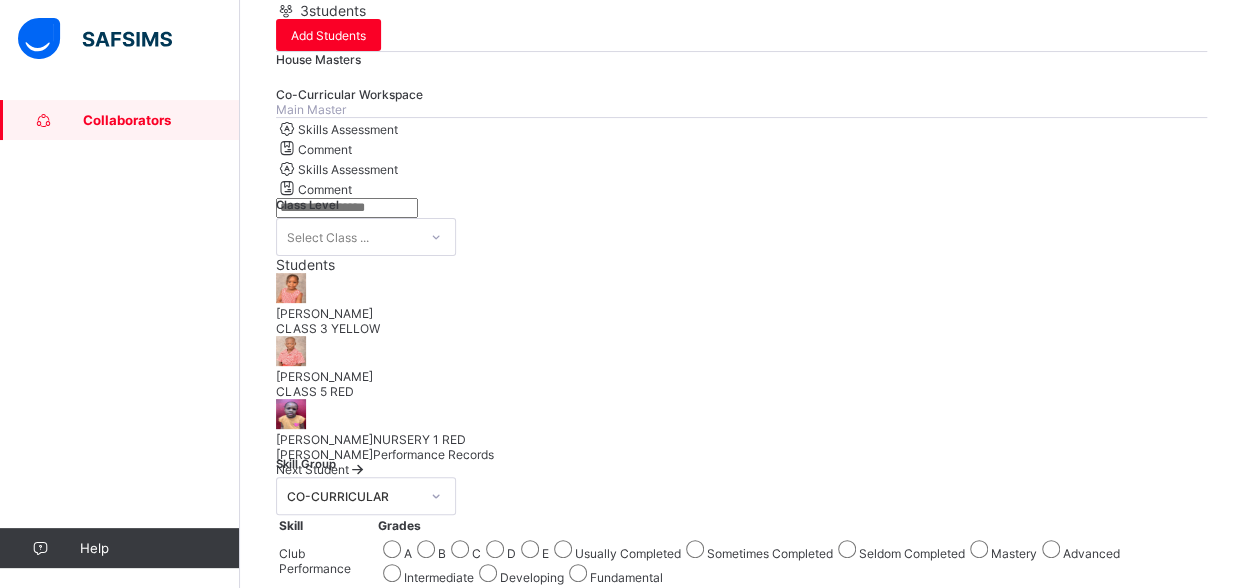 click on "Collaborators" at bounding box center (161, 120) 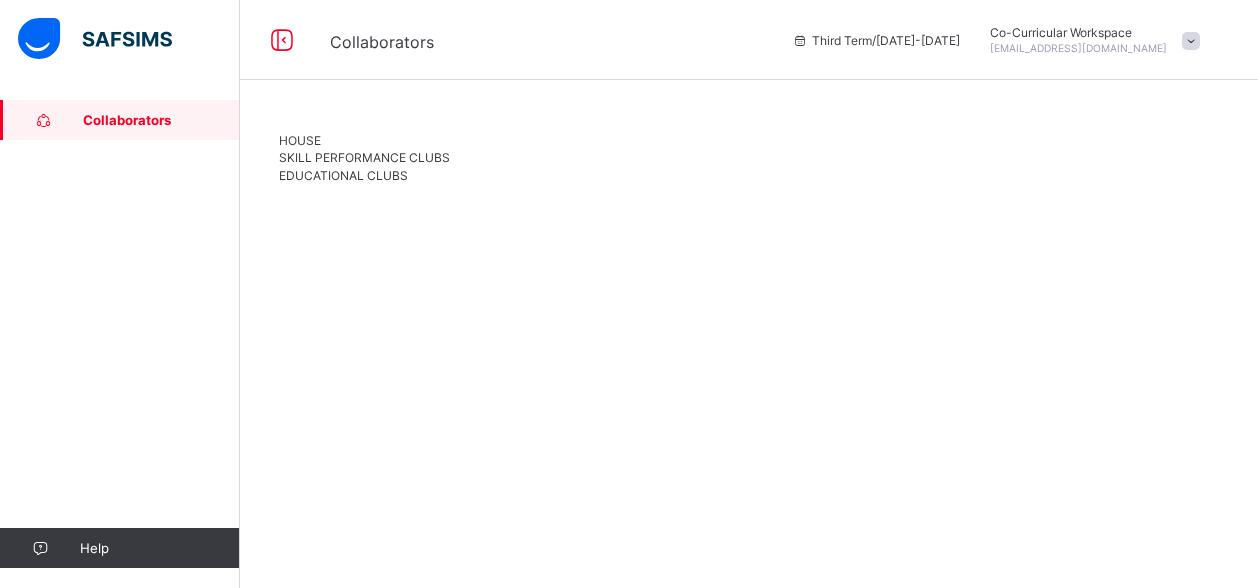 click on "SKILL PERFORMANCE CLUBS" at bounding box center (364, 157) 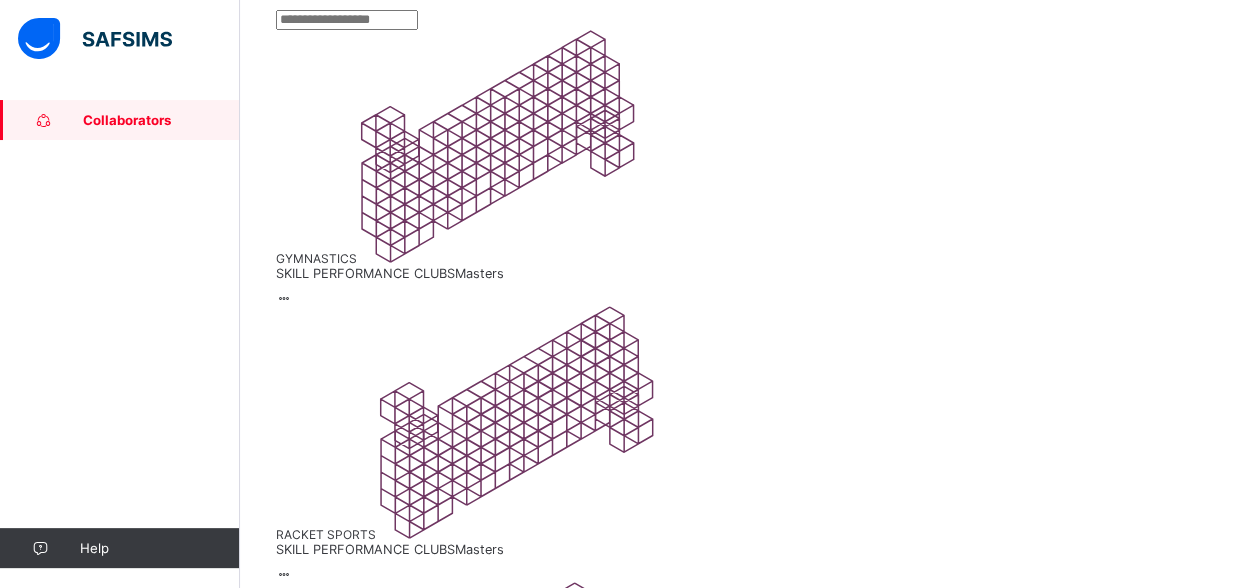 scroll, scrollTop: 215, scrollLeft: 0, axis: vertical 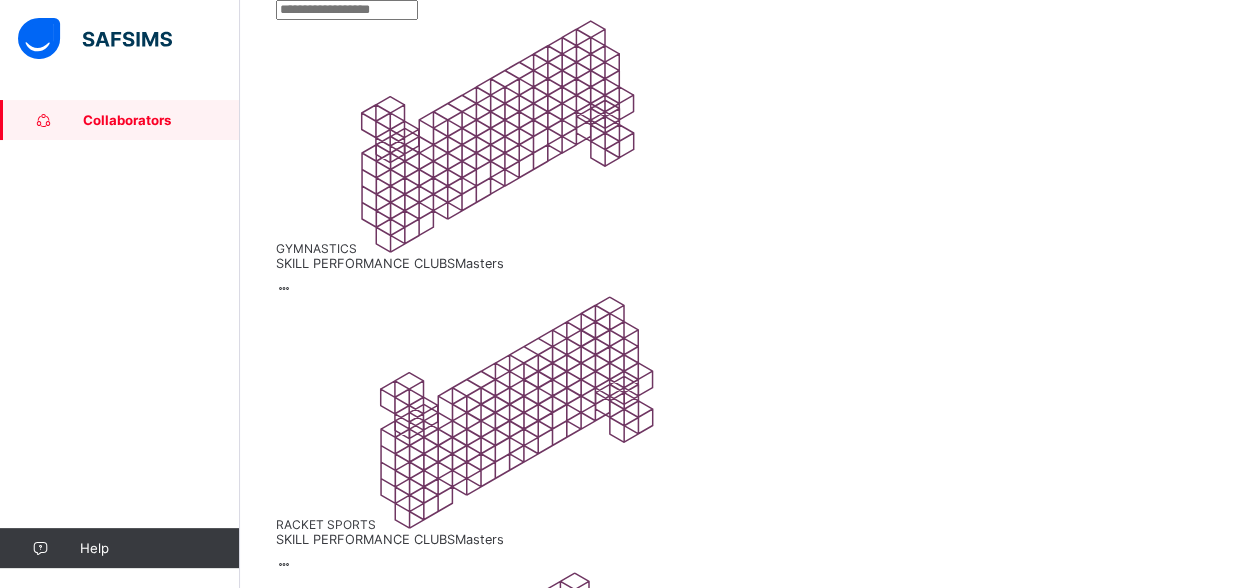 click on "SKILL PERFORMANCE CLUBS  Masters" at bounding box center (741, 1643) 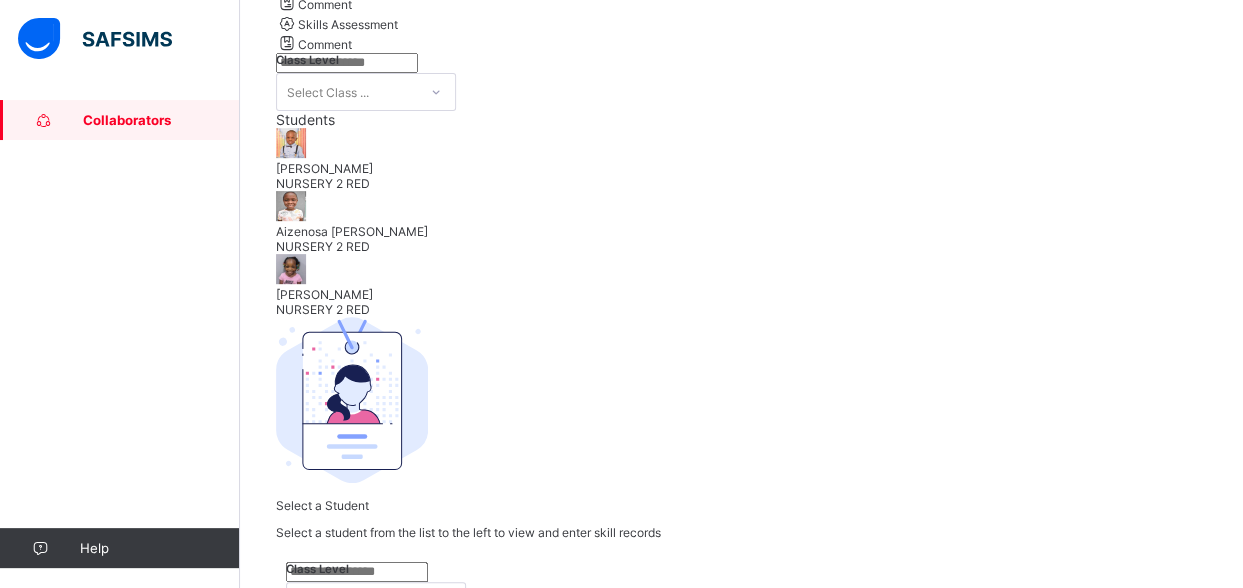 scroll, scrollTop: 302, scrollLeft: 0, axis: vertical 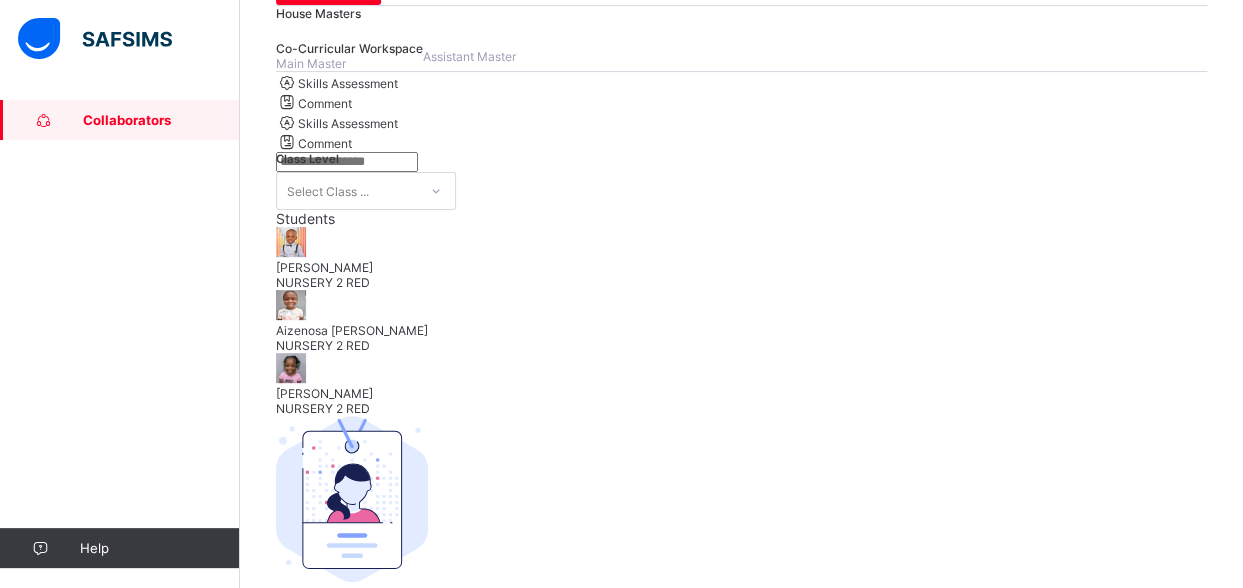 click on "[PERSON_NAME]" at bounding box center (741, 267) 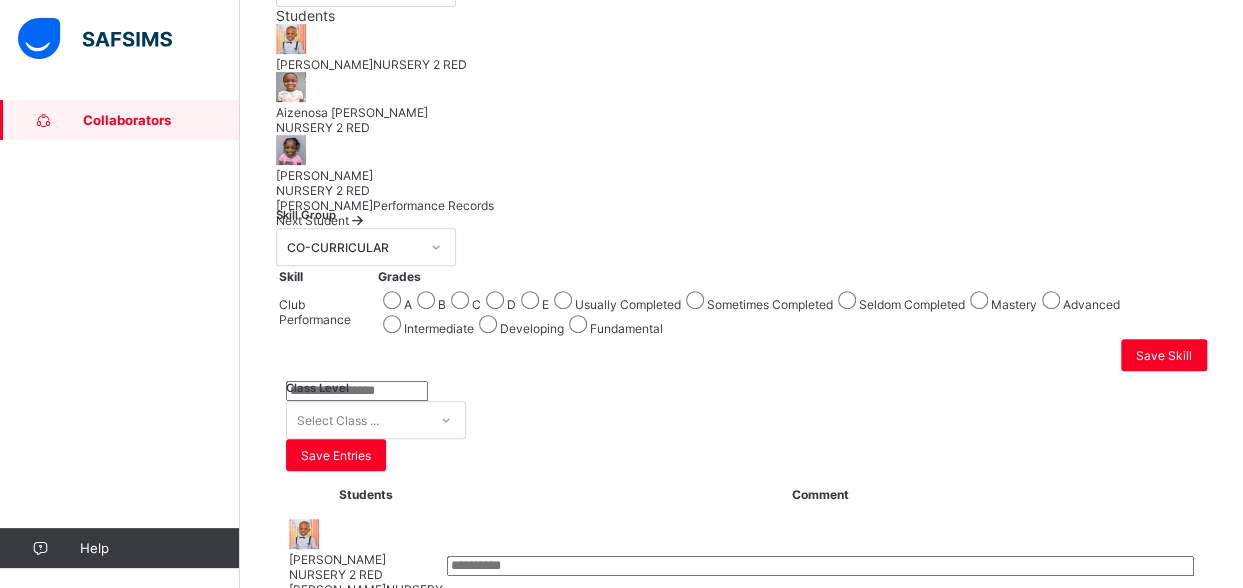 scroll, scrollTop: 438, scrollLeft: 0, axis: vertical 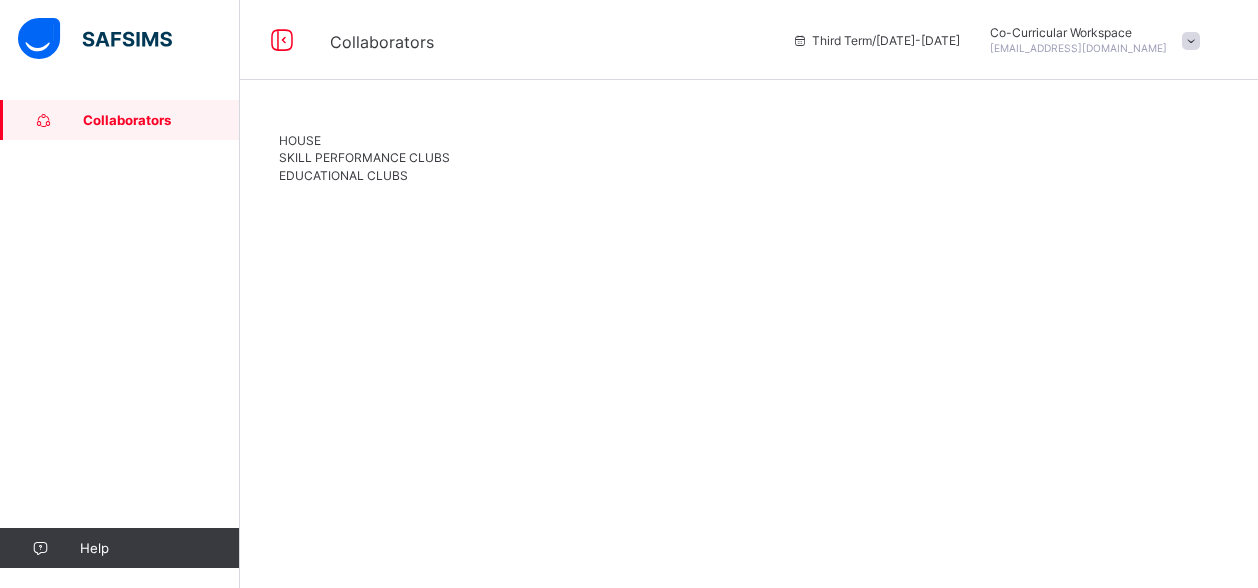 click on "EDUCATIONAL CLUBS" at bounding box center (749, 175) 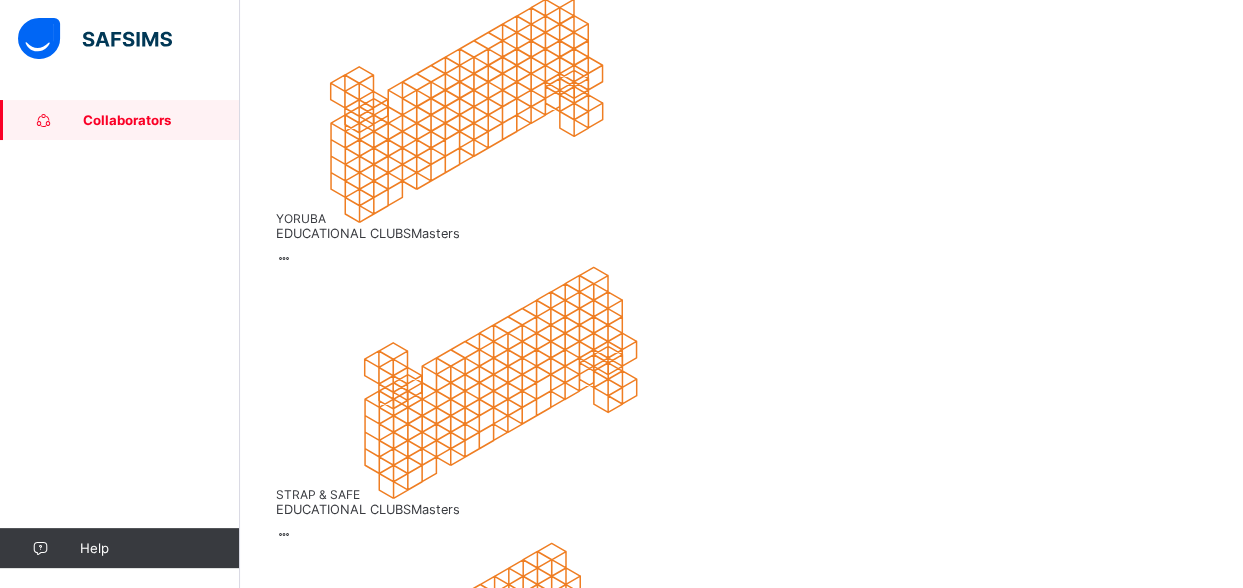scroll, scrollTop: 808, scrollLeft: 0, axis: vertical 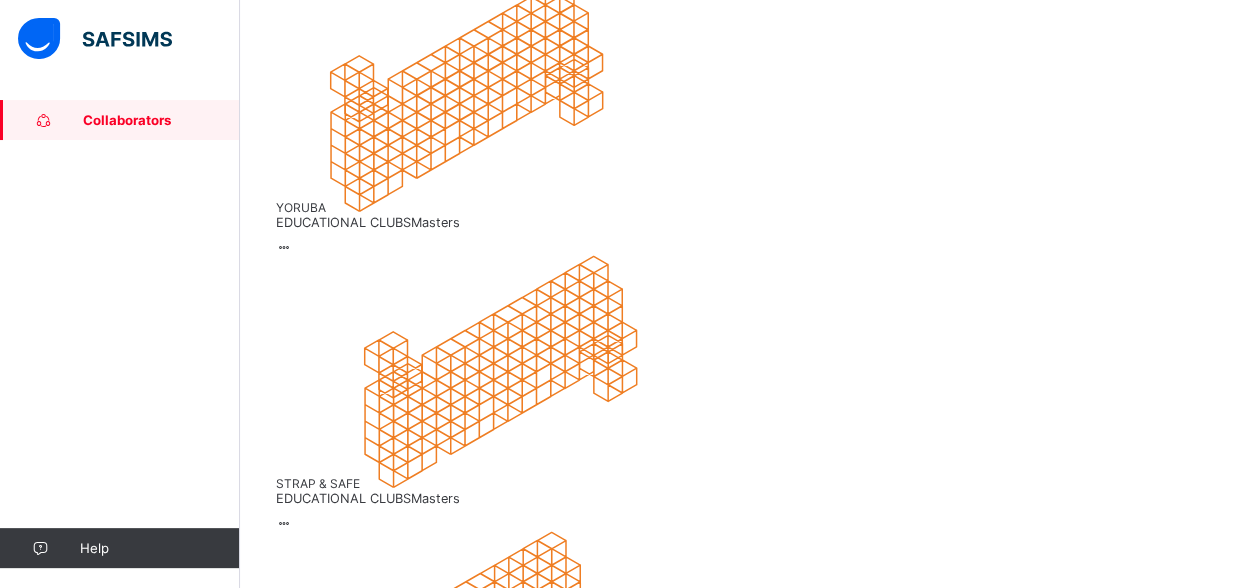 click on "EDUCATIONAL CLUBS  Masters" at bounding box center [741, 4086] 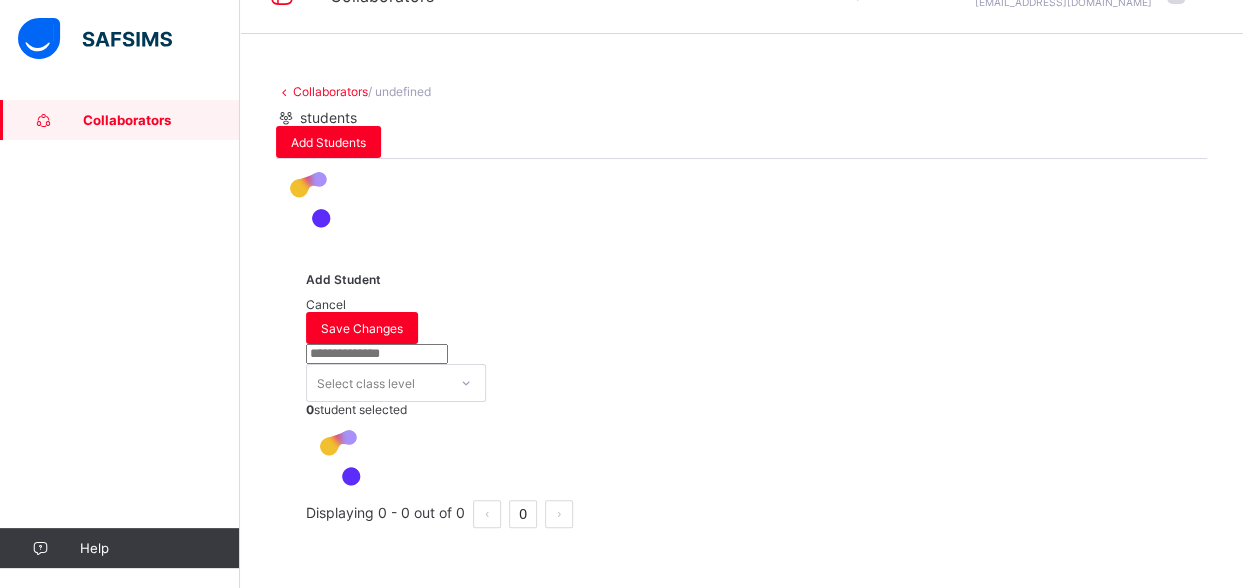 scroll, scrollTop: 0, scrollLeft: 0, axis: both 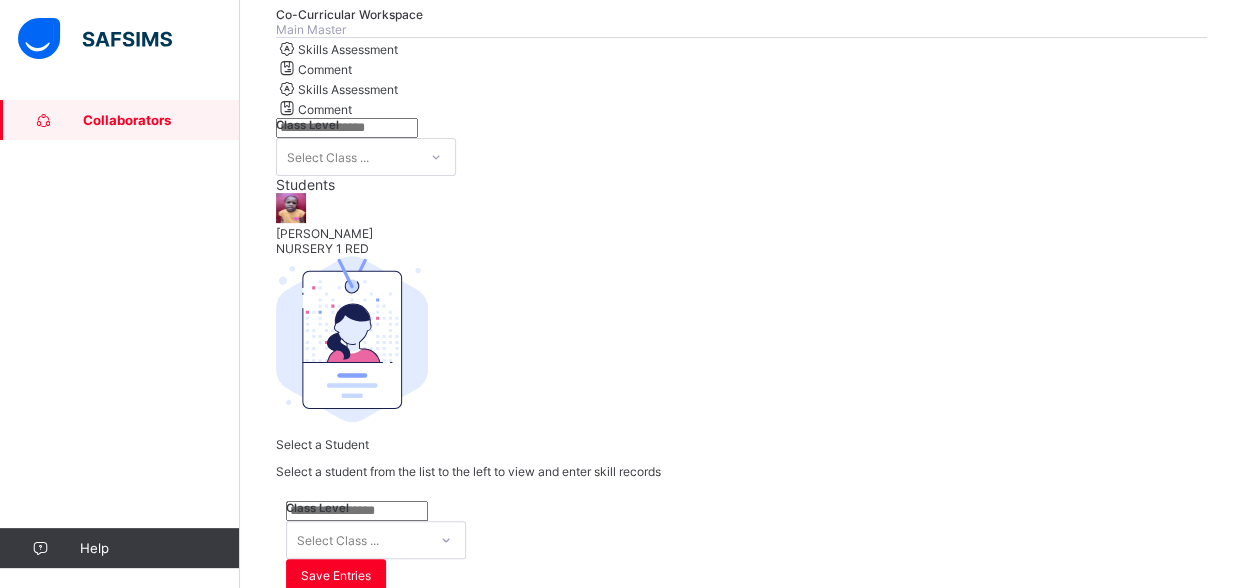 click on "NURSERY 1 RED" at bounding box center (322, 248) 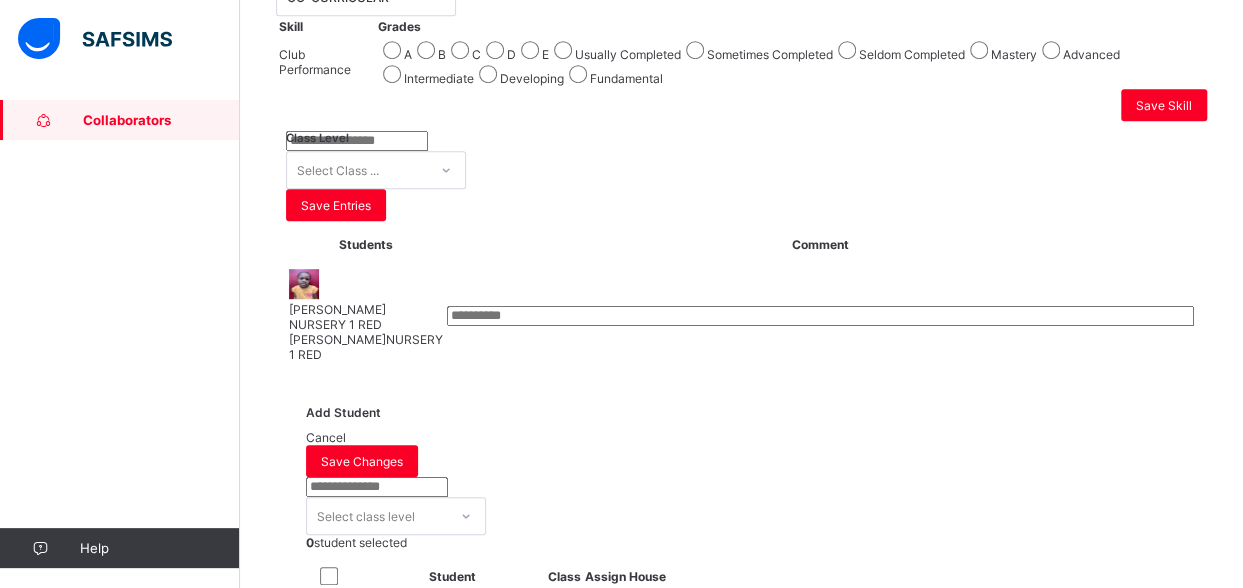 scroll, scrollTop: 593, scrollLeft: 0, axis: vertical 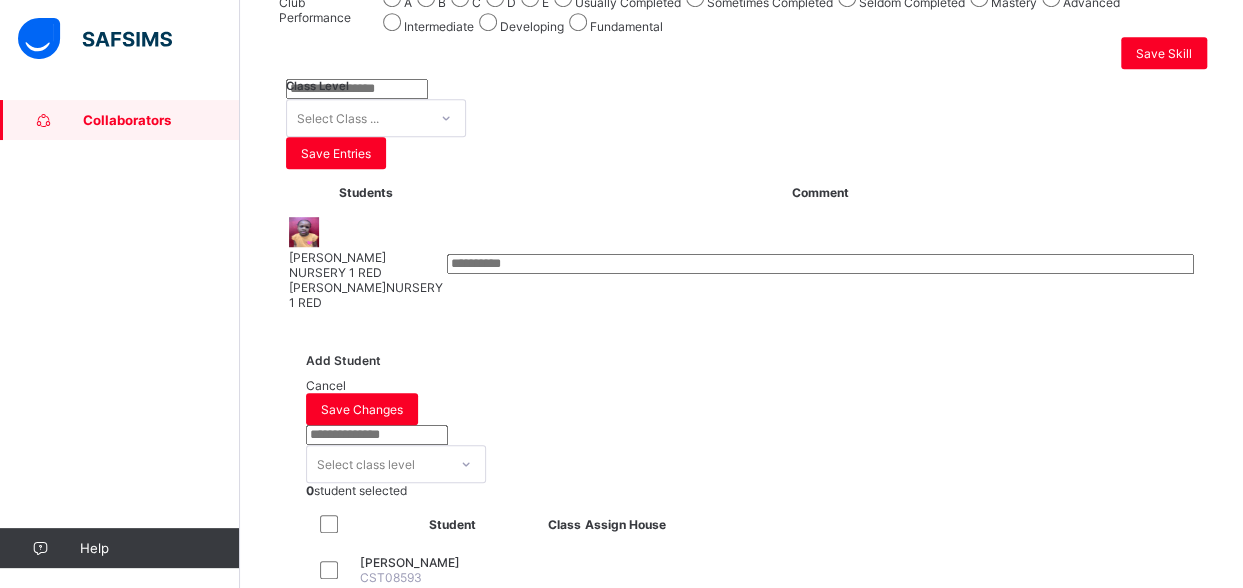 click on "Fundamental" at bounding box center [613, 22] 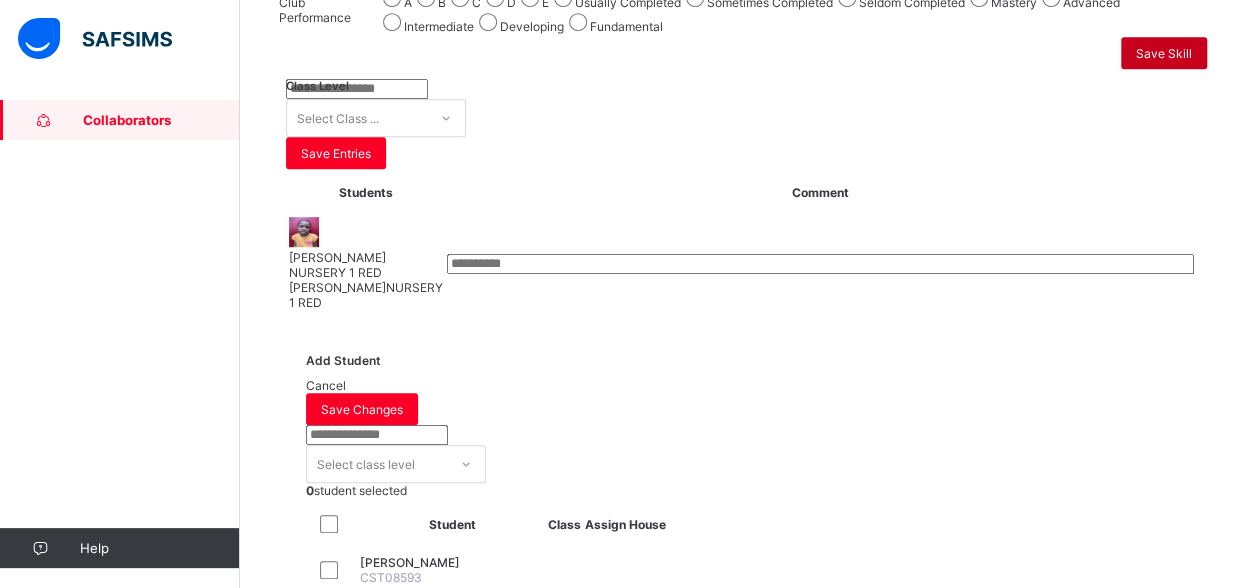 click on "Save Skill" at bounding box center [1164, 53] 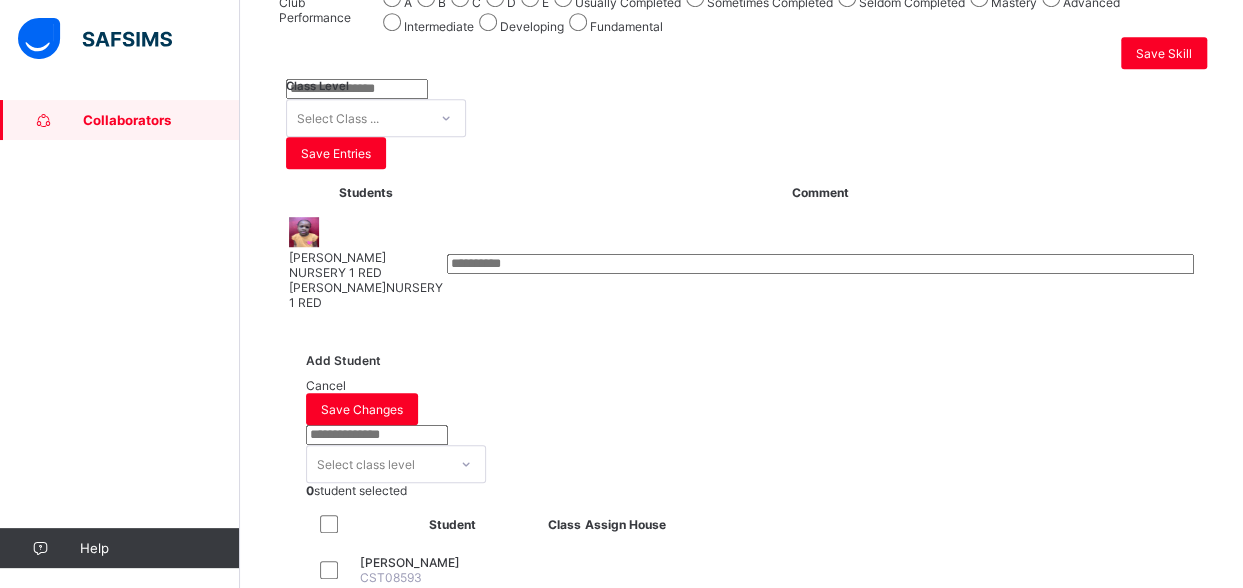 click on "Collaborators" at bounding box center [161, 120] 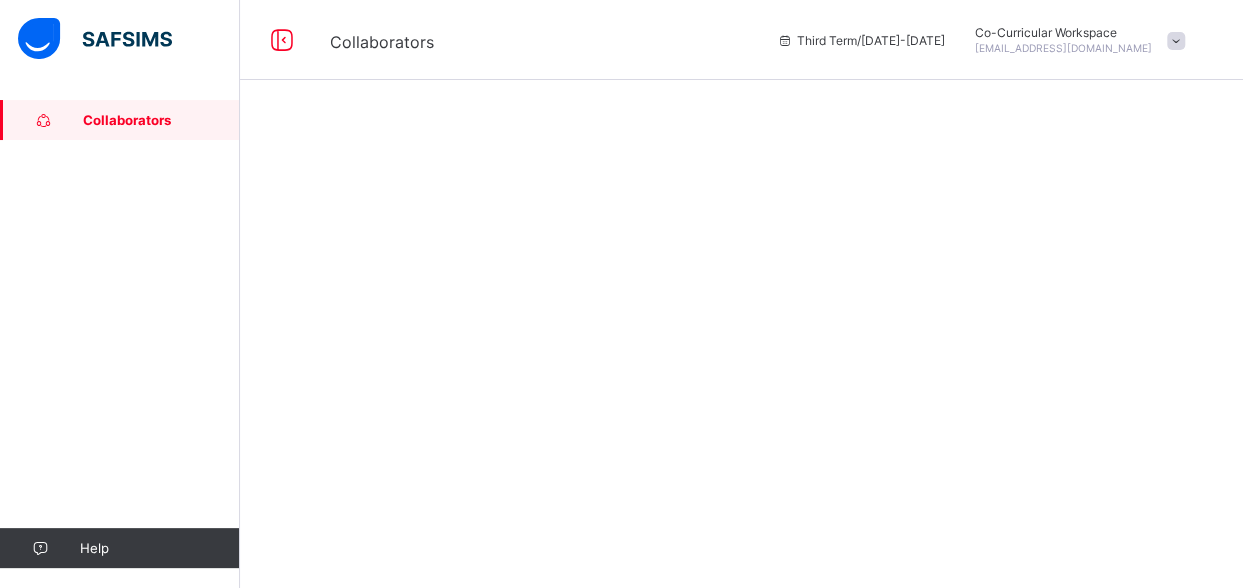scroll, scrollTop: 0, scrollLeft: 0, axis: both 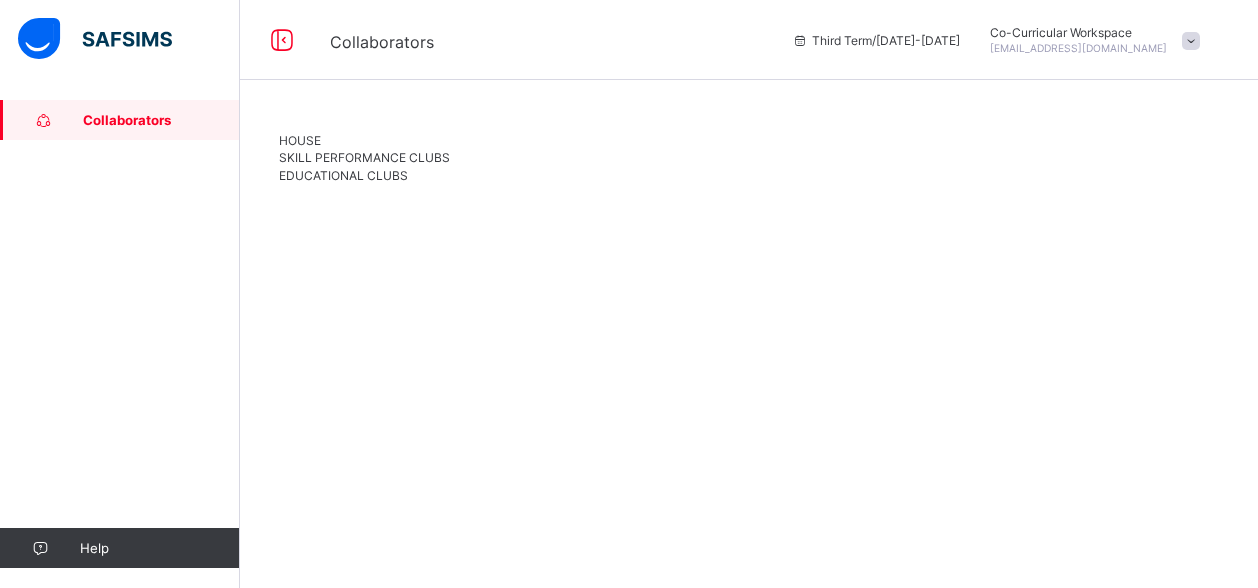 click on "SKILL PERFORMANCE CLUBS" at bounding box center (364, 157) 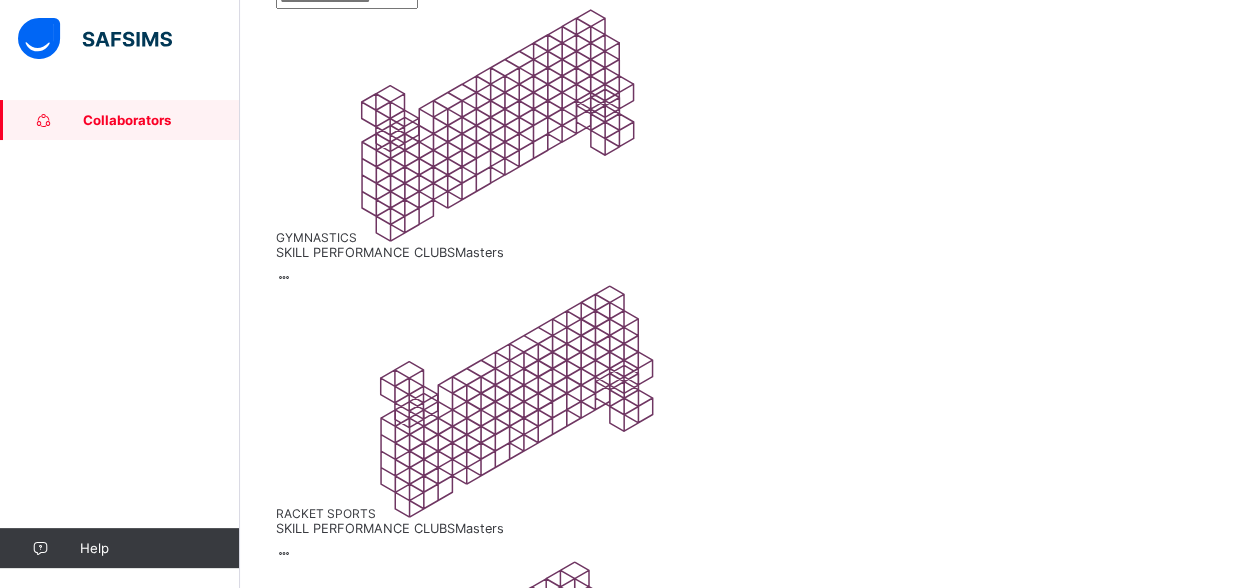 scroll, scrollTop: 274, scrollLeft: 0, axis: vertical 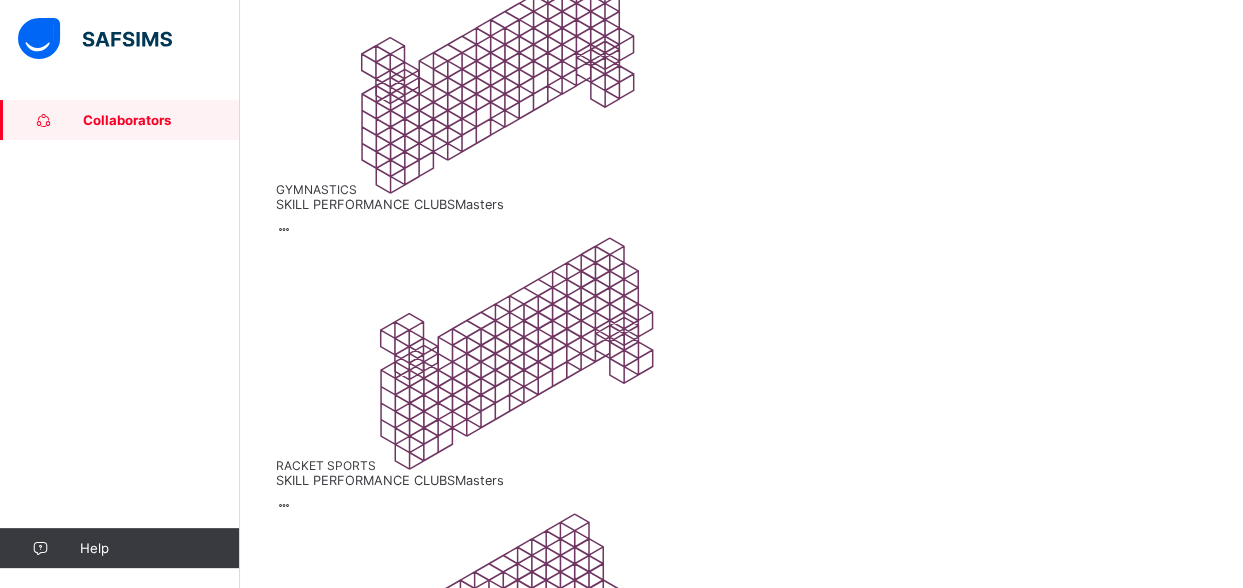 click on "SKILL PERFORMANCE CLUBS  Masters" at bounding box center (741, 2688) 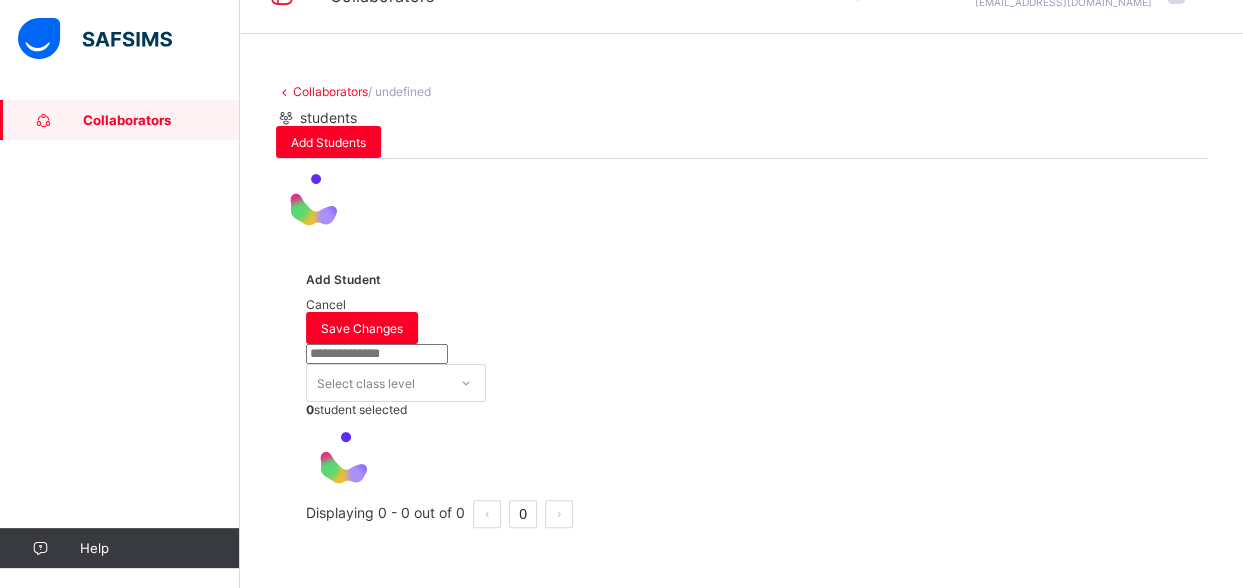 scroll, scrollTop: 0, scrollLeft: 0, axis: both 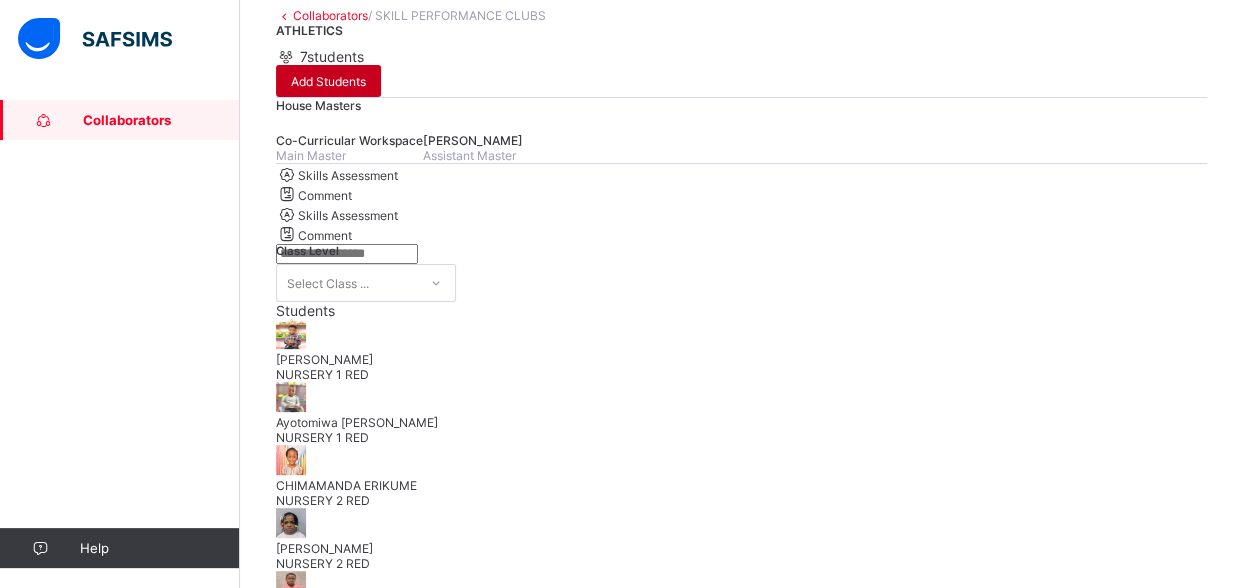 click on "Add Students" at bounding box center [328, 81] 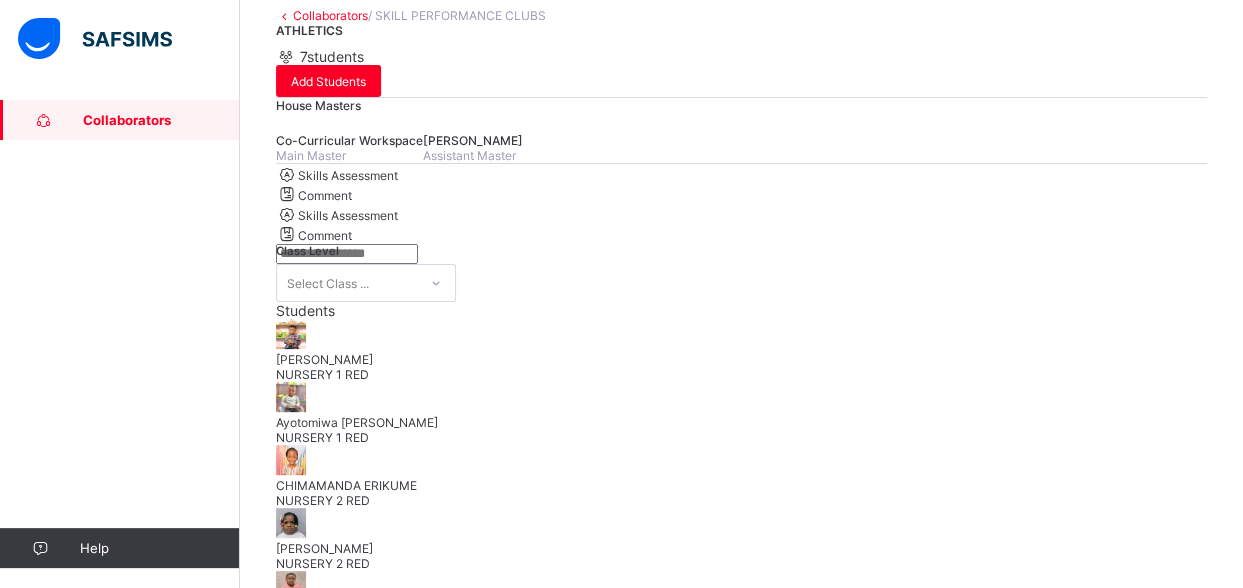 click on "Select class level   7  student selected     Student Class  Assign House  [PERSON_NAME]   CST08593     [PERSON_NAME] Erediauwa   CST07766     [PERSON_NAME]   111261     [PERSON_NAME]   CST08589     Utibeabasi Awesome Udom   CST07772     DABERECHI  [PERSON_NAME]   CST07633   NURSERY 2   RED ATHLETICS [PERSON_NAME]   110141     LUMEN  OJI   CST08139     [PERSON_NAME]   33234     [PERSON_NAME]    32204     Displaying 1 - 10 out of 408 1 2 3 4 5 41" at bounding box center [741, 2202] 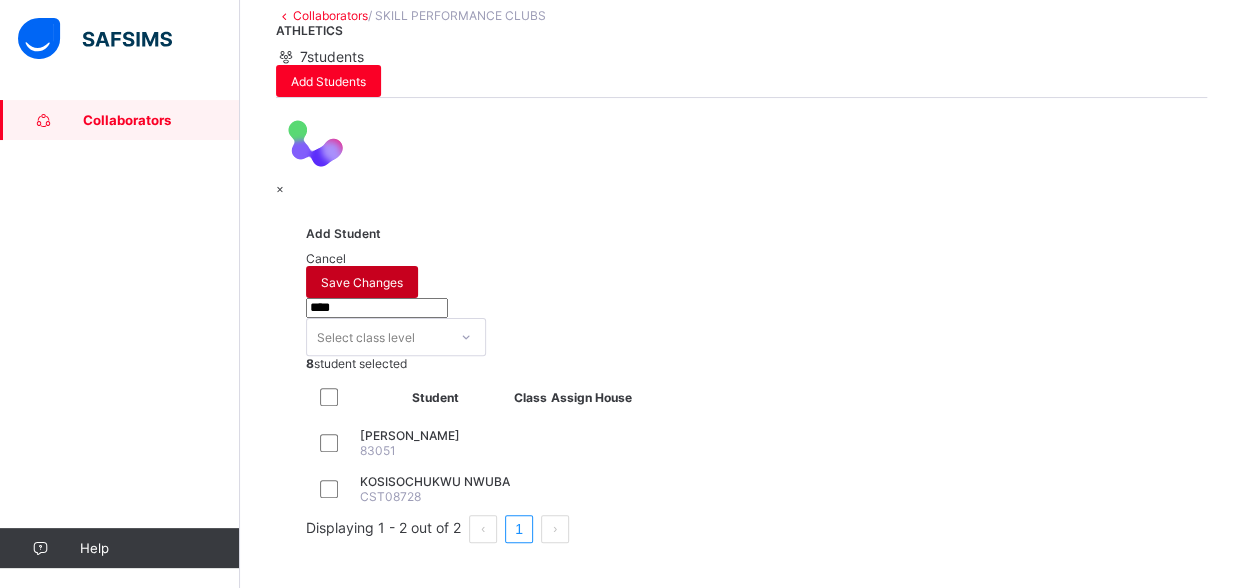 scroll, scrollTop: 0, scrollLeft: 0, axis: both 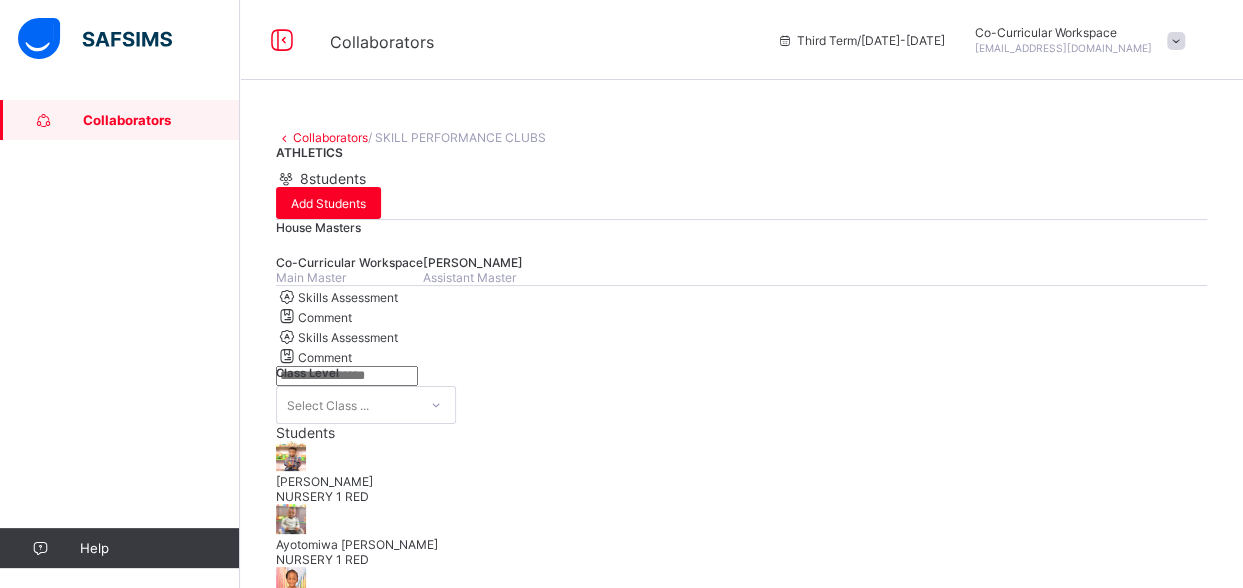click on "×" at bounding box center [280, 2150] 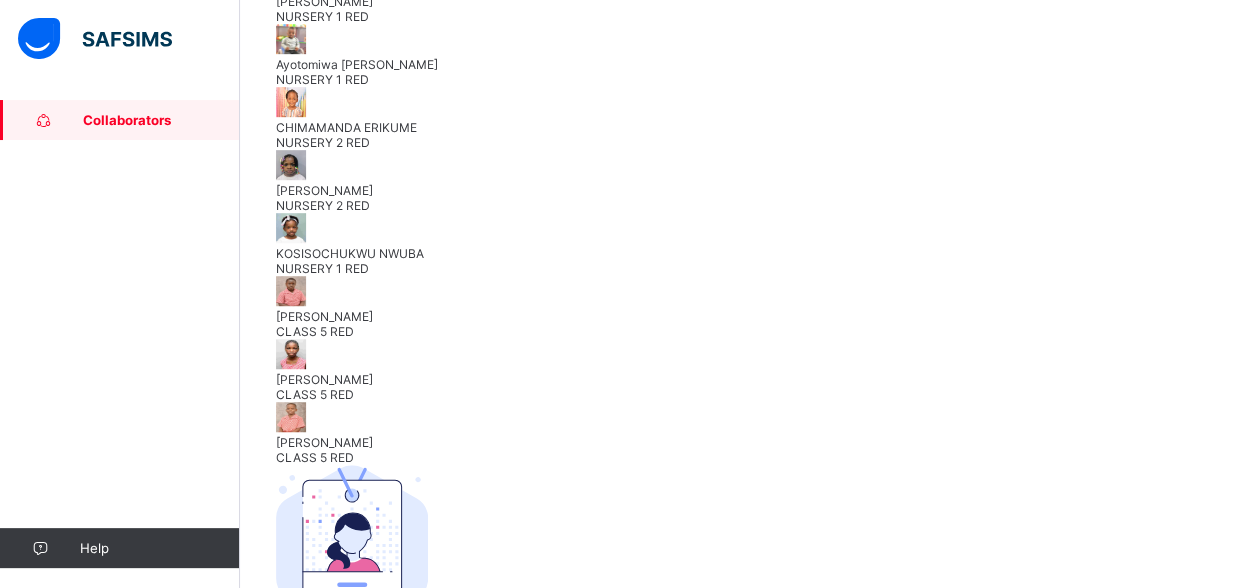 scroll, scrollTop: 483, scrollLeft: 0, axis: vertical 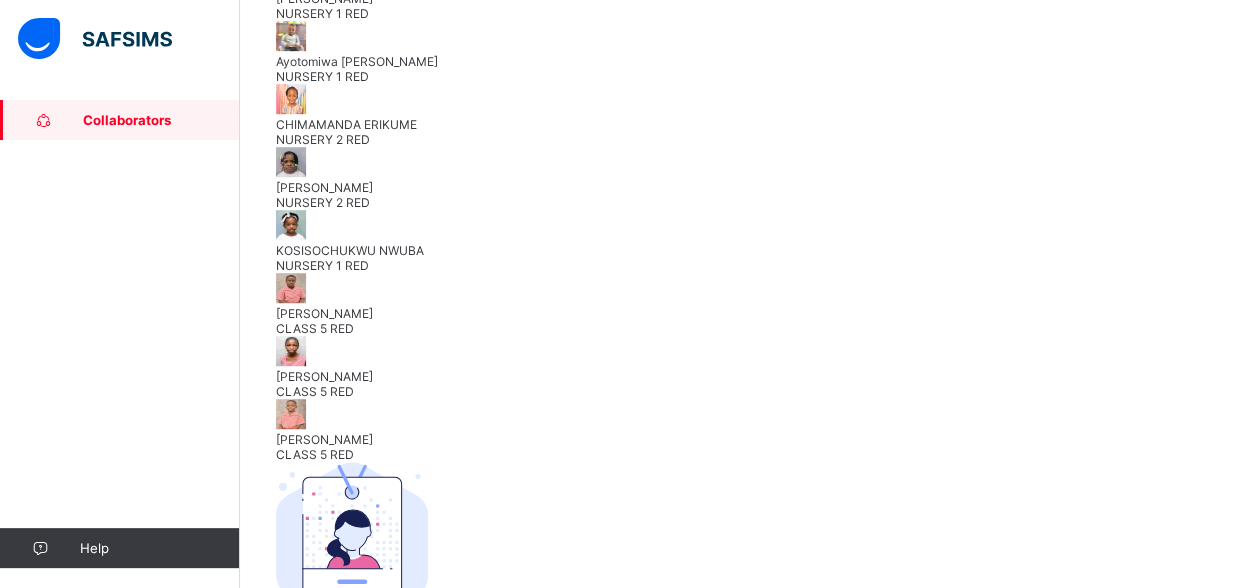 click on "KOSISOCHUKWU  NWUBA" at bounding box center [741, 250] 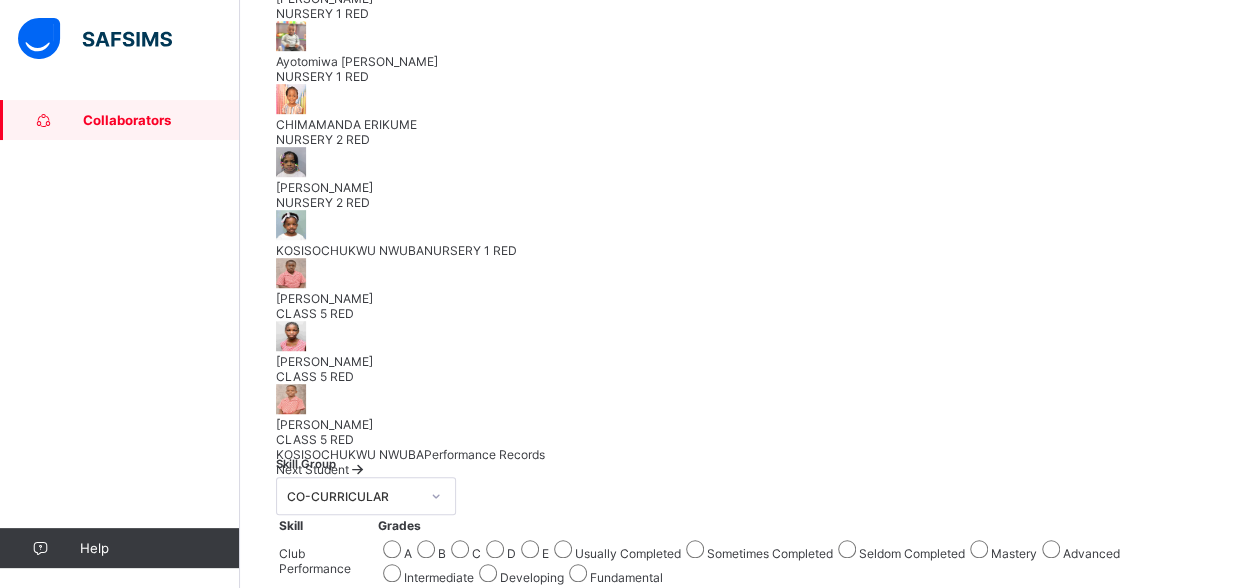 scroll, scrollTop: 195, scrollLeft: 0, axis: vertical 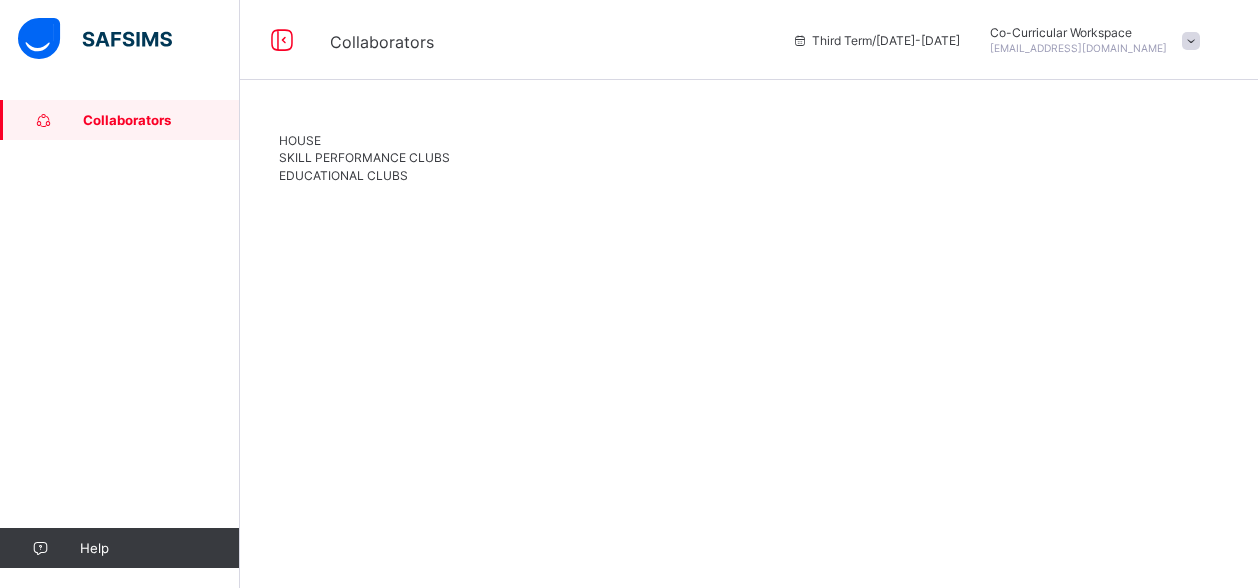 click on "SKILL PERFORMANCE CLUBS" at bounding box center [364, 157] 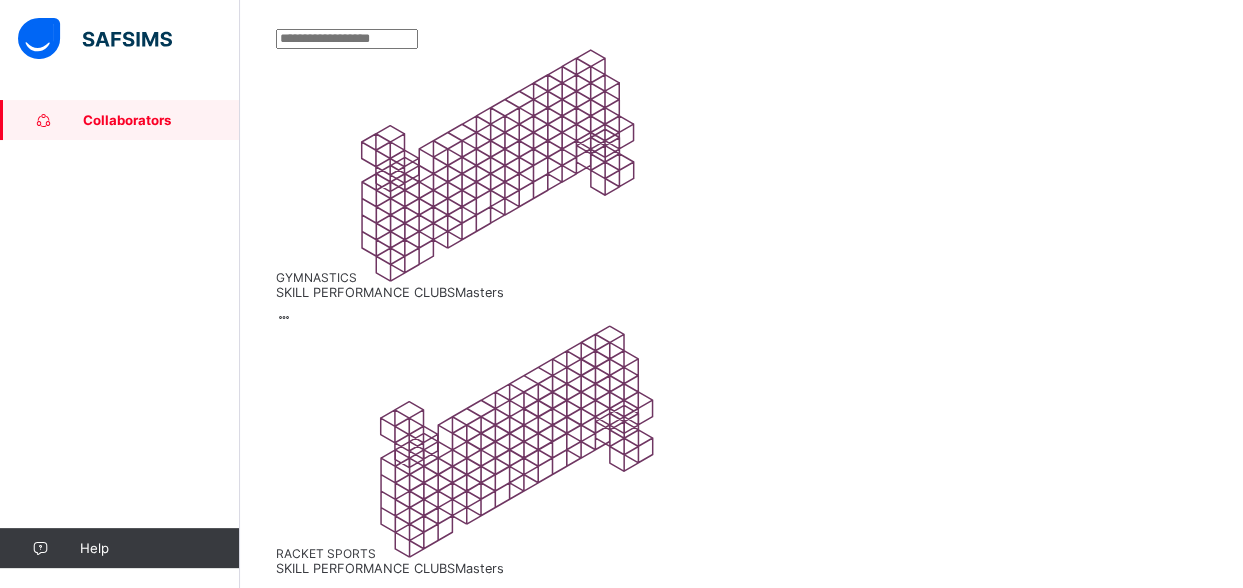 scroll, scrollTop: 253, scrollLeft: 0, axis: vertical 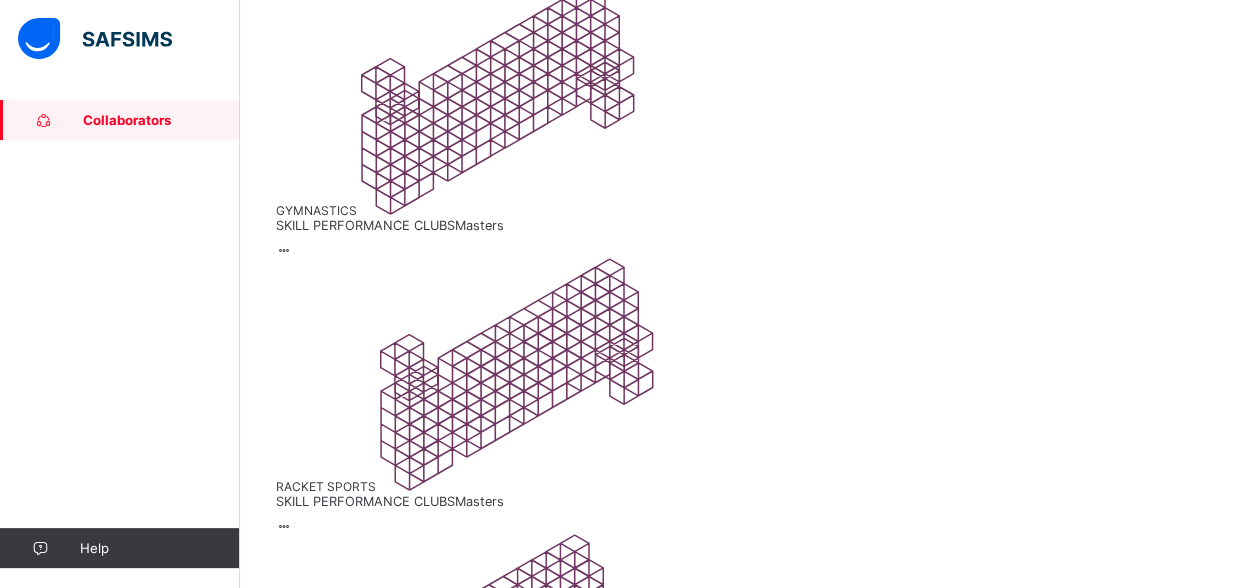 click on "SKILL PERFORMANCE CLUBS  Masters" at bounding box center [741, 2985] 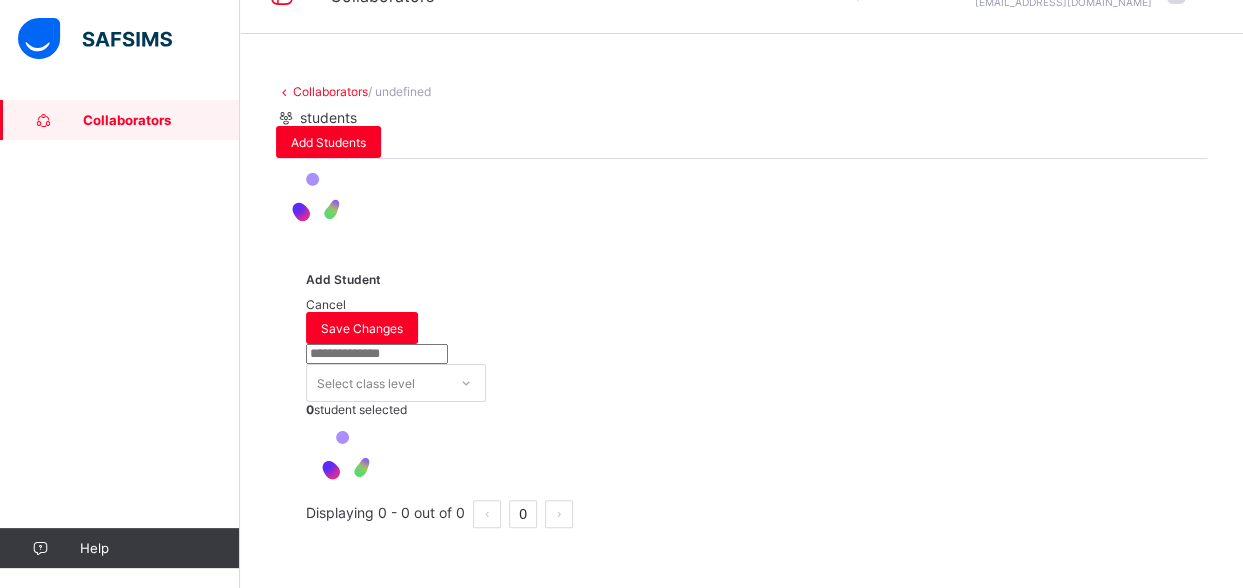 scroll, scrollTop: 0, scrollLeft: 0, axis: both 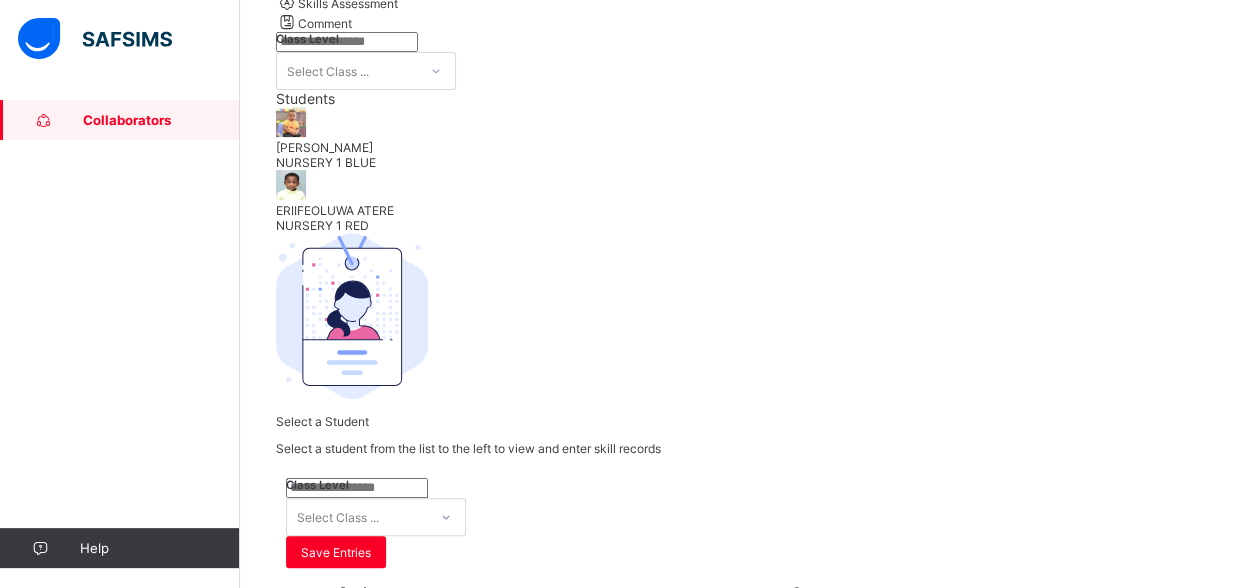 click on "NURSERY 1 RED" at bounding box center [322, 225] 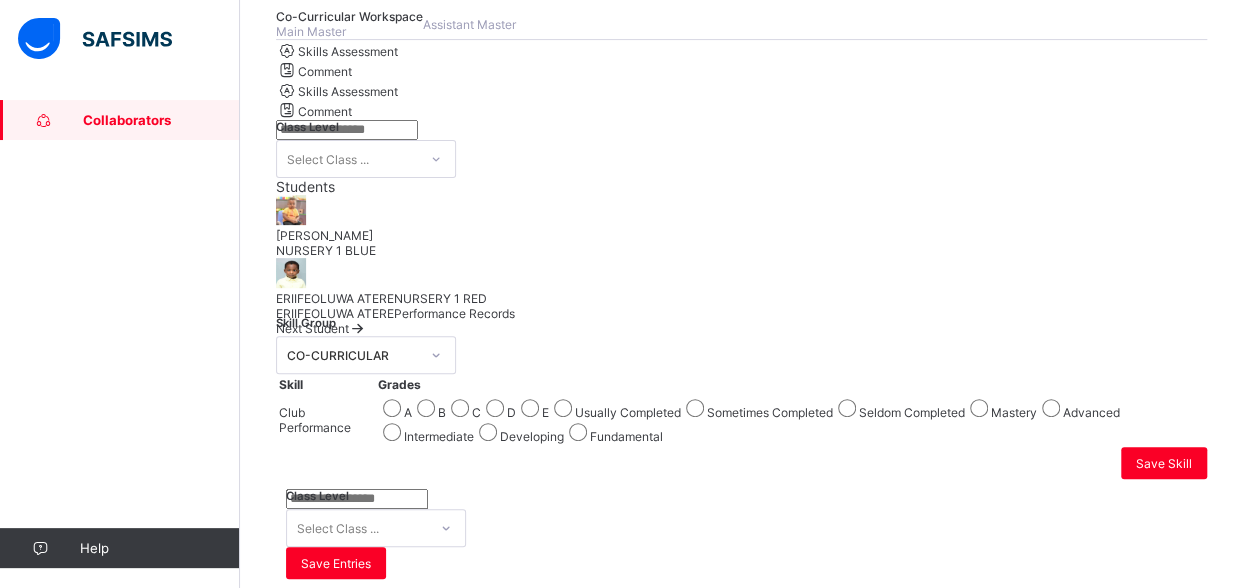 scroll, scrollTop: 200, scrollLeft: 0, axis: vertical 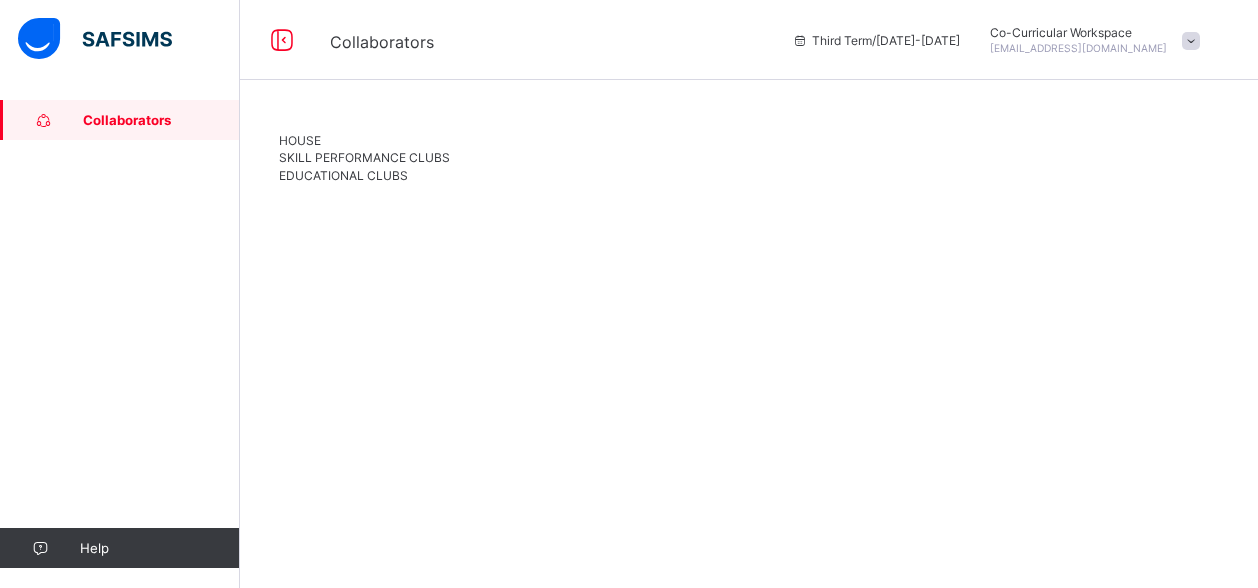 click on "SKILL PERFORMANCE CLUBS" at bounding box center (364, 157) 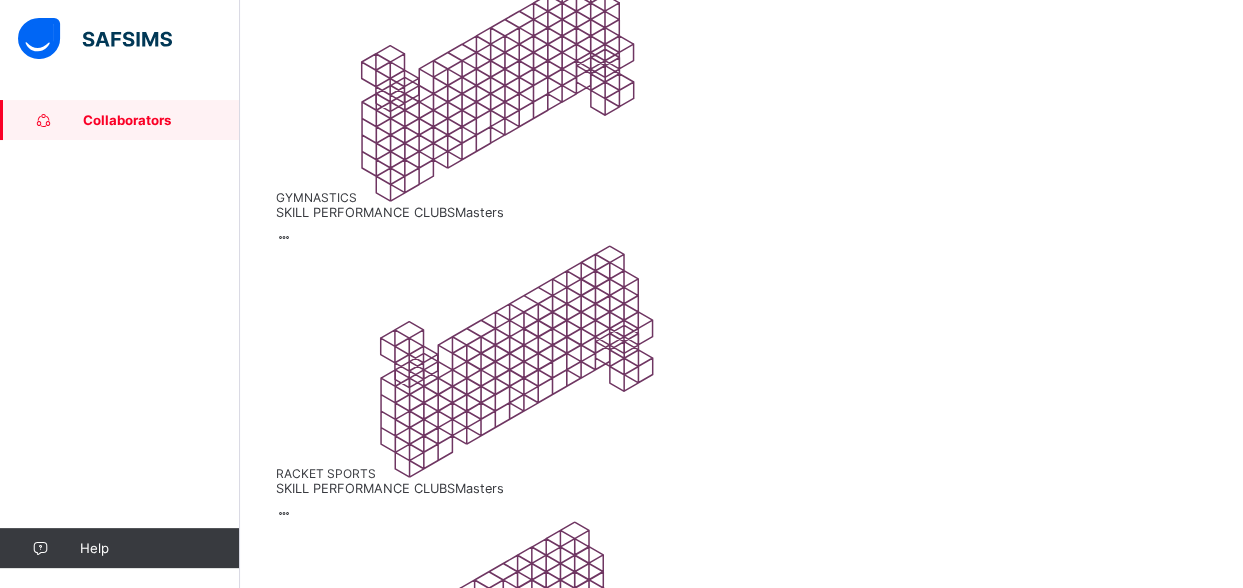 scroll, scrollTop: 274, scrollLeft: 0, axis: vertical 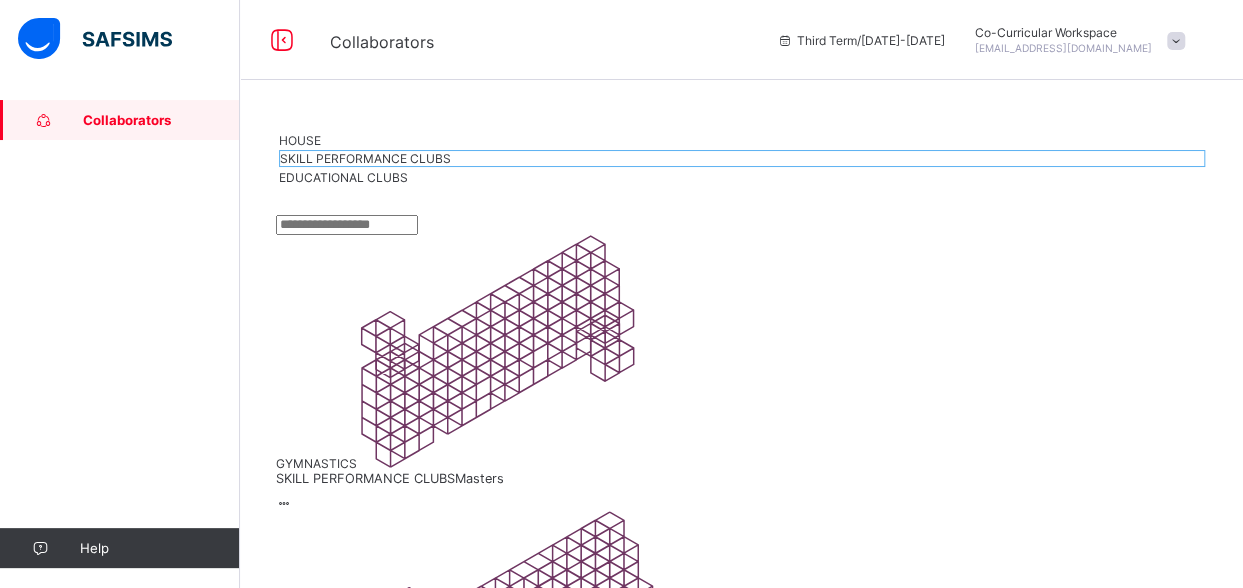 click on "EDUCATIONAL CLUBS" at bounding box center [343, 177] 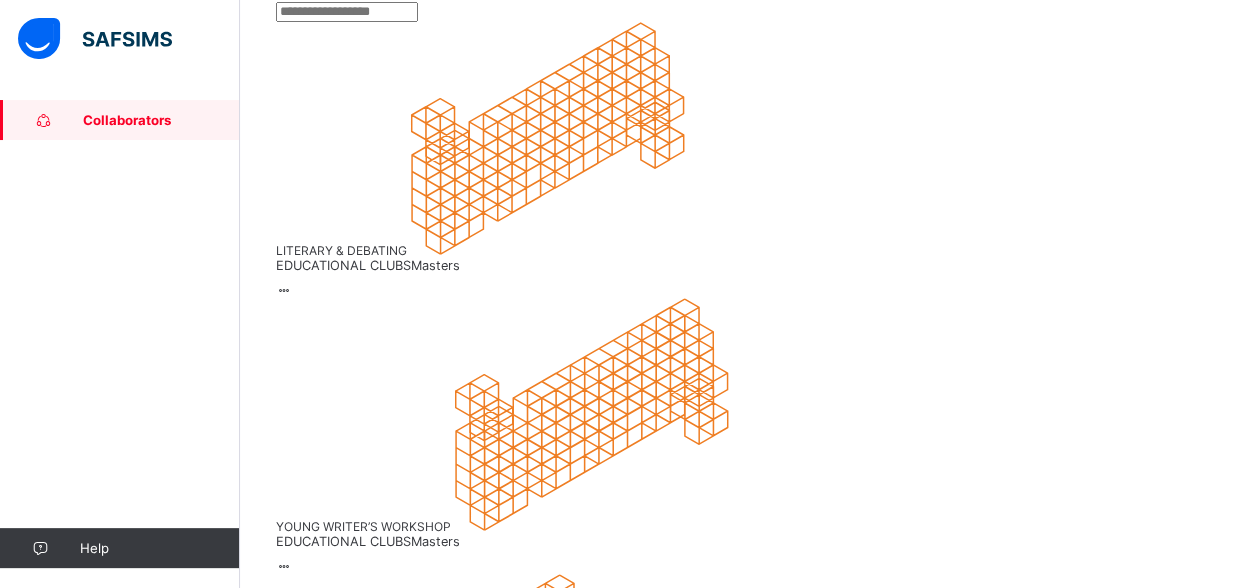 scroll, scrollTop: 266, scrollLeft: 0, axis: vertical 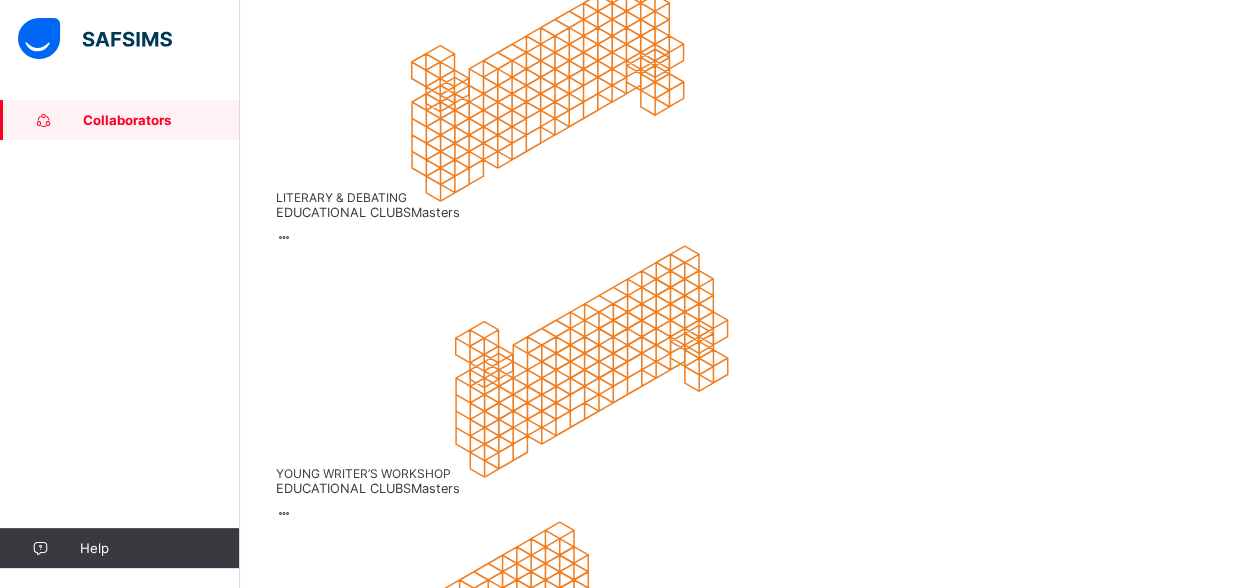 click on "EDUCATIONAL CLUBS  Masters" at bounding box center [741, 1316] 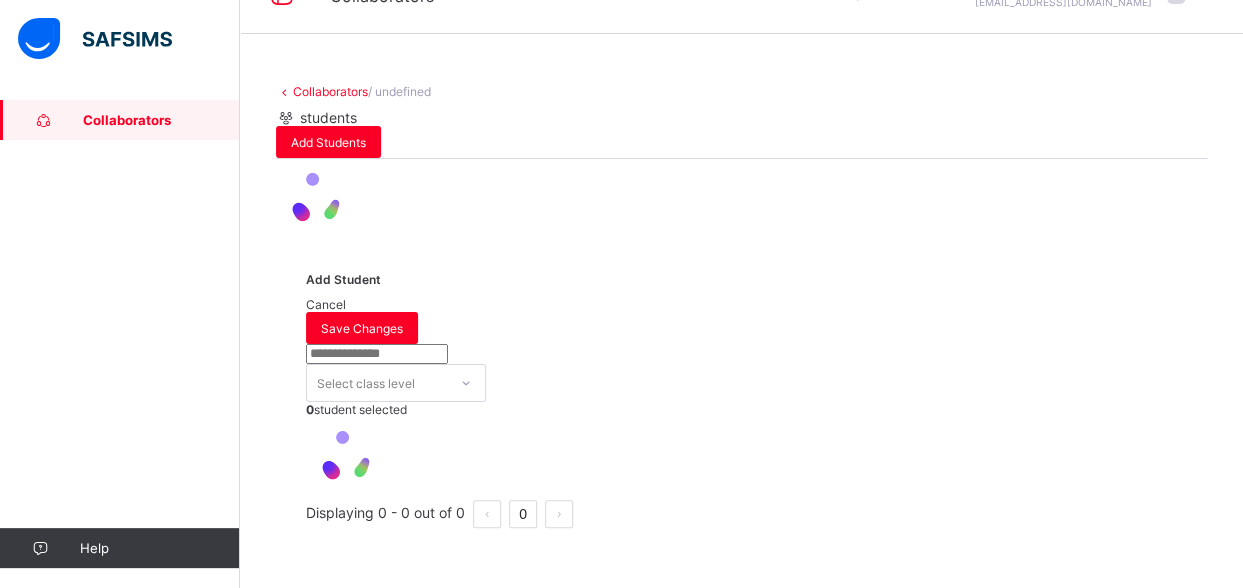 scroll, scrollTop: 0, scrollLeft: 0, axis: both 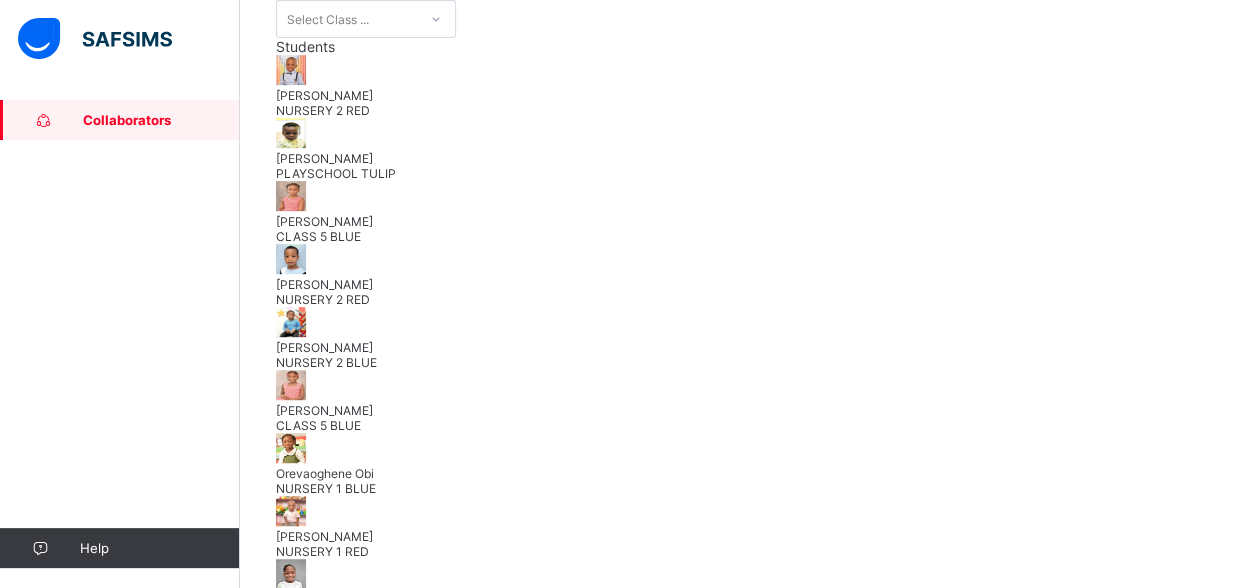 click on "[PERSON_NAME] NURSERY 2 RED" at bounding box center (741, 103) 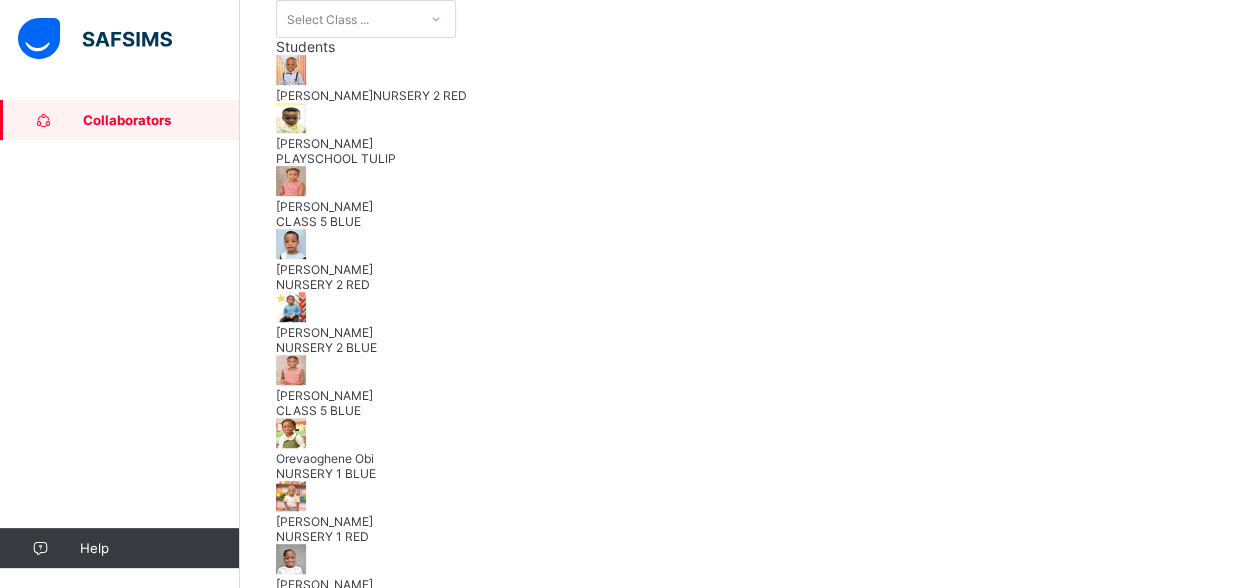 click on "[PERSON_NAME]" at bounding box center [741, 269] 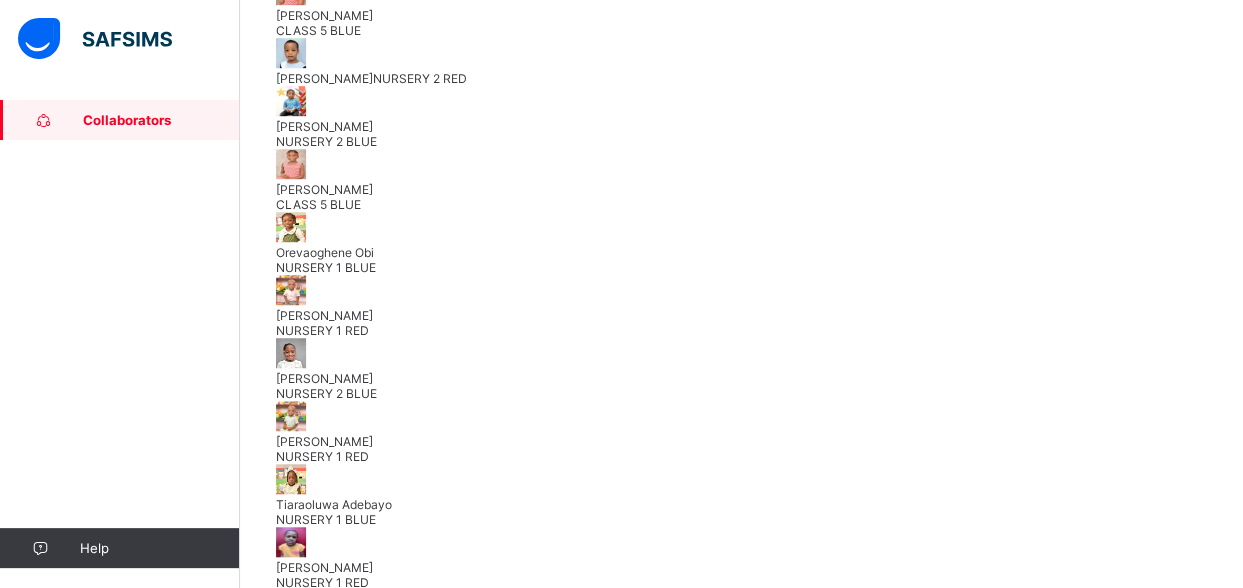 scroll, scrollTop: 593, scrollLeft: 0, axis: vertical 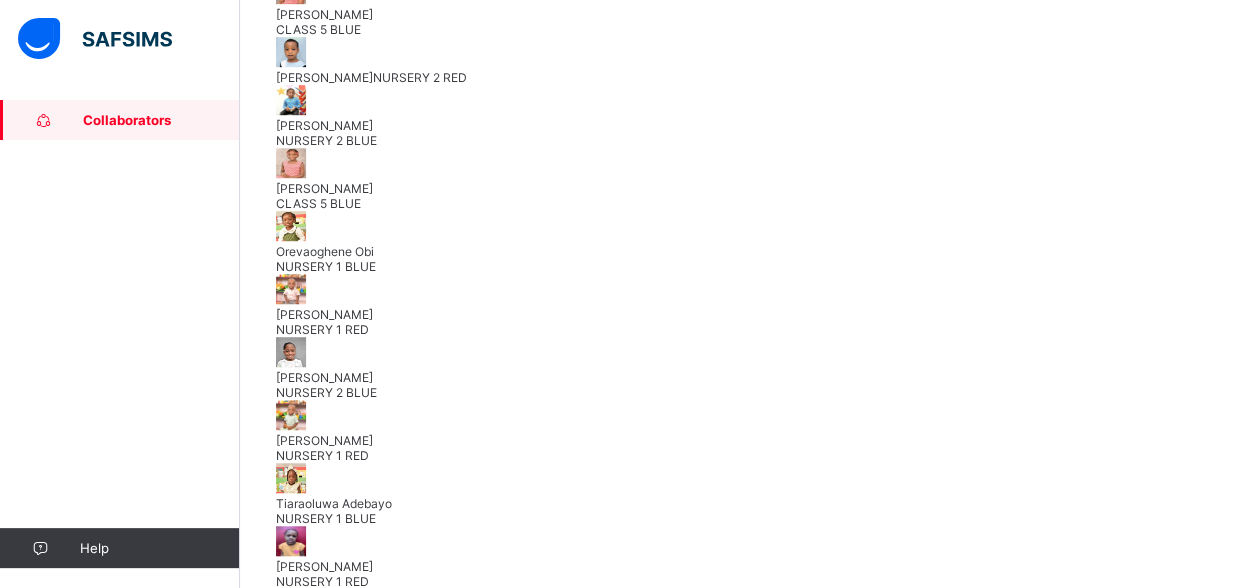click on "[PERSON_NAME] NURSERY 2 BLUE" at bounding box center (741, 133) 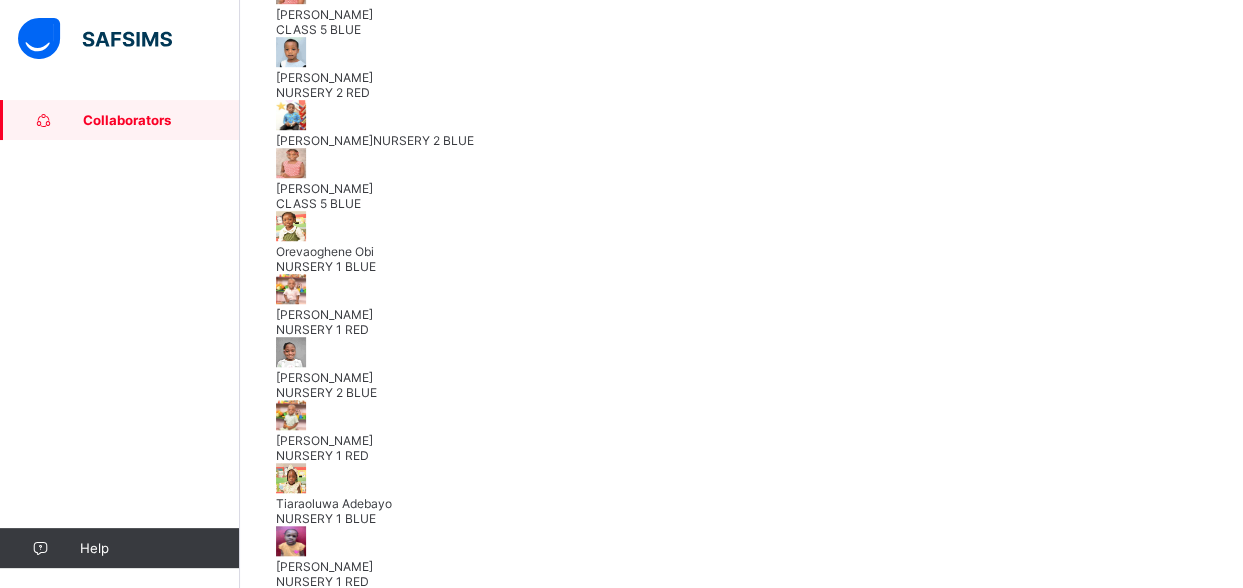 scroll, scrollTop: 400, scrollLeft: 0, axis: vertical 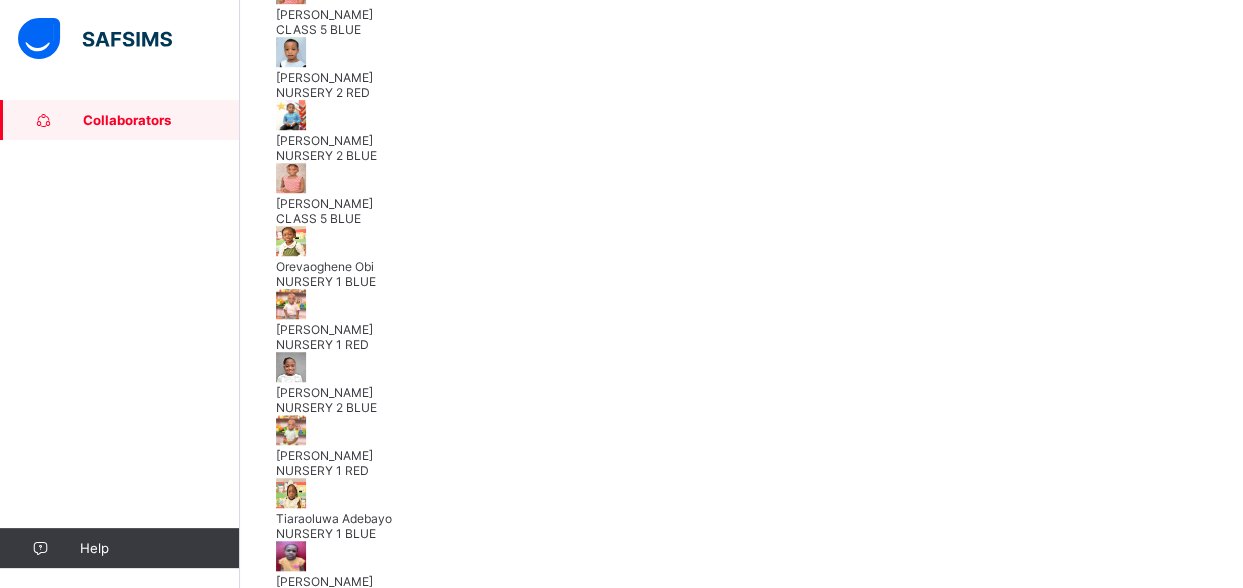 click on "[PERSON_NAME] CLASS 5 BLUE" at bounding box center [741, 5] 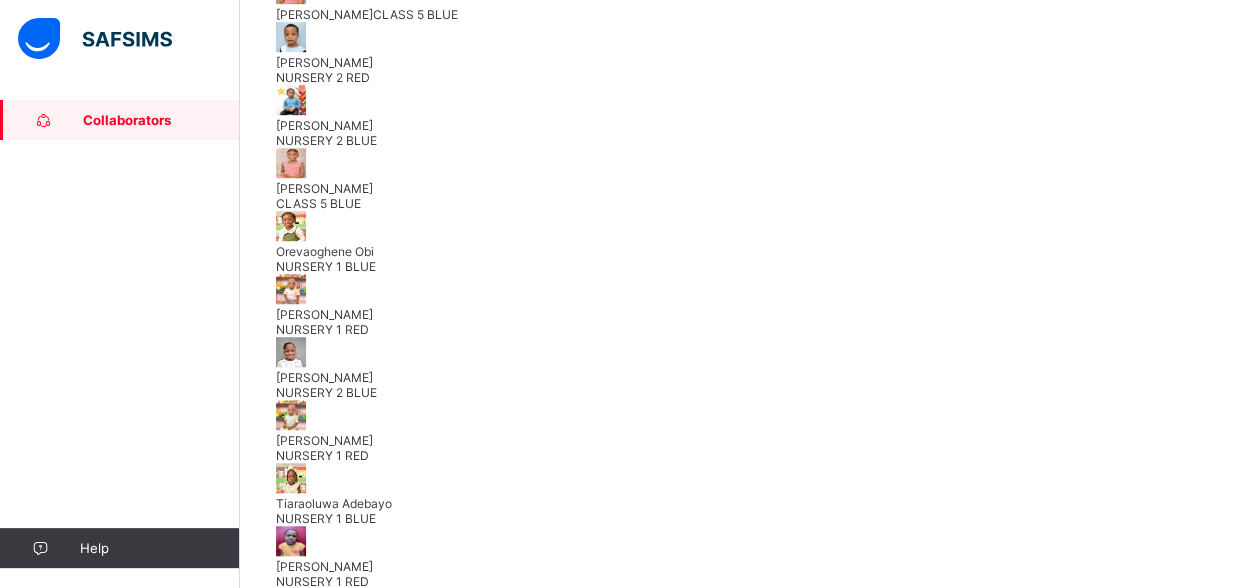 click on "[PERSON_NAME] NURSERY 2 RED" at bounding box center (741, 53) 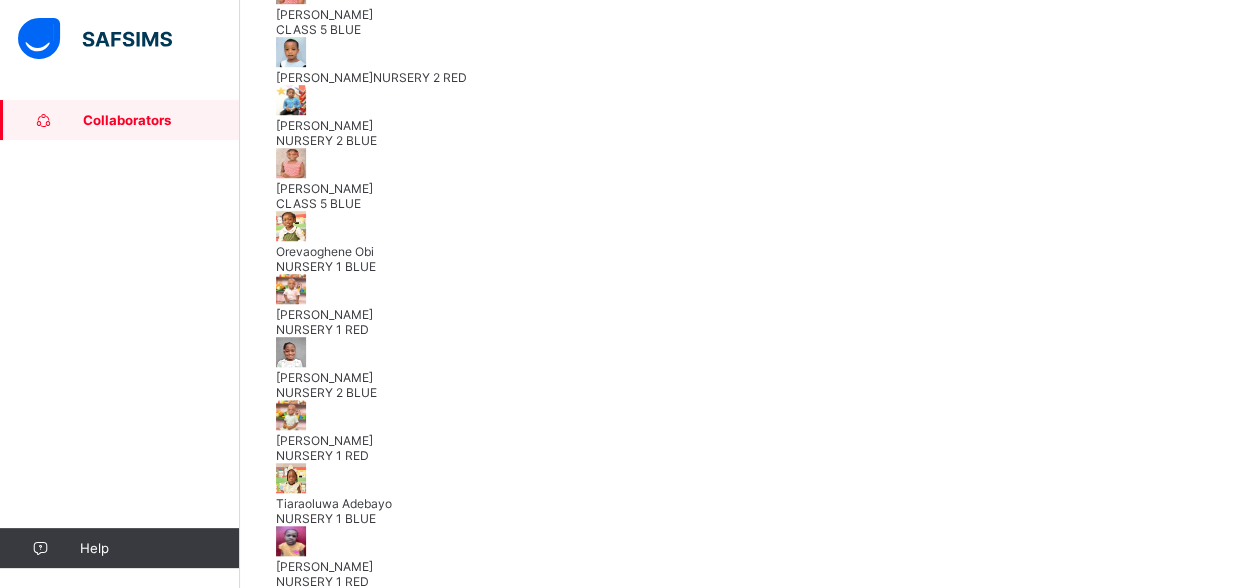 click on "[PERSON_NAME]" at bounding box center (741, 125) 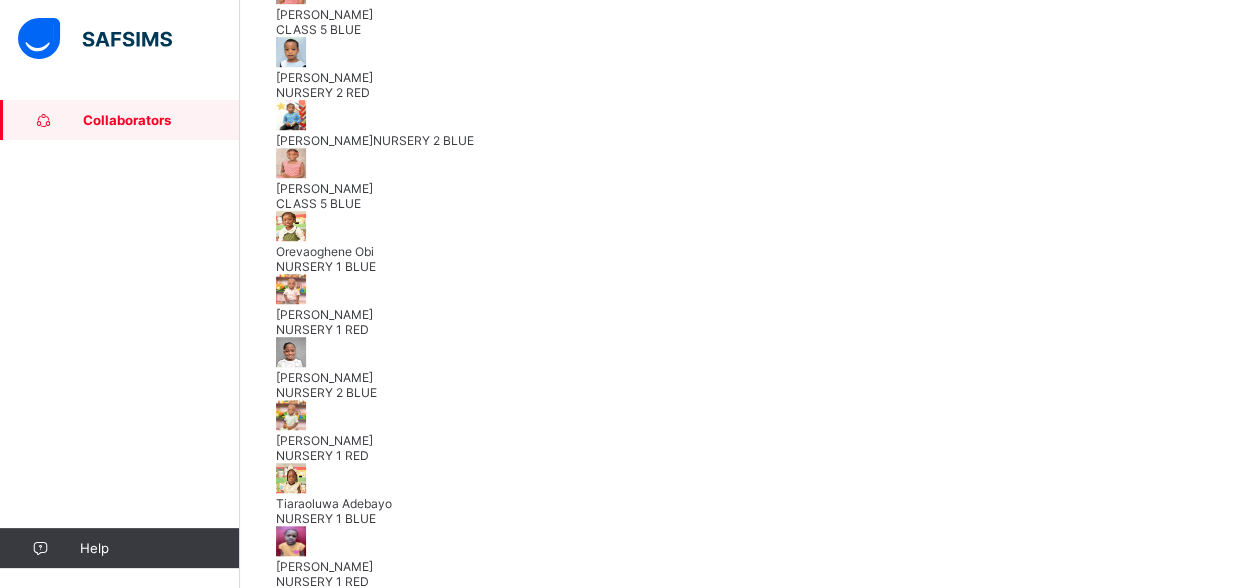 scroll, scrollTop: 0, scrollLeft: 0, axis: both 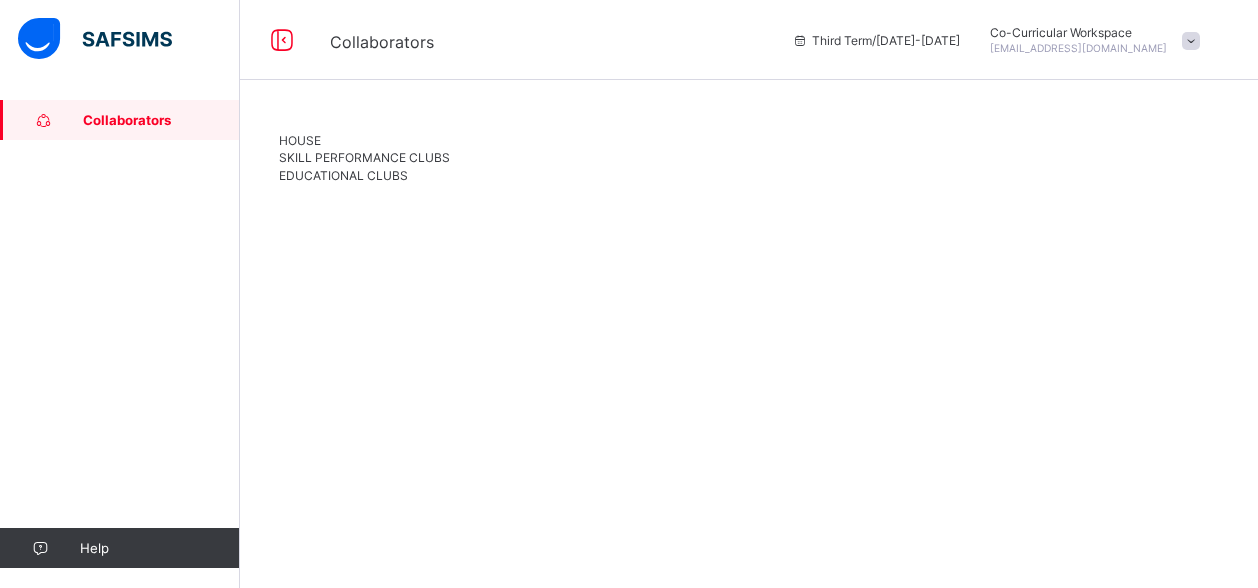 click on "EDUCATIONAL CLUBS" at bounding box center (343, 175) 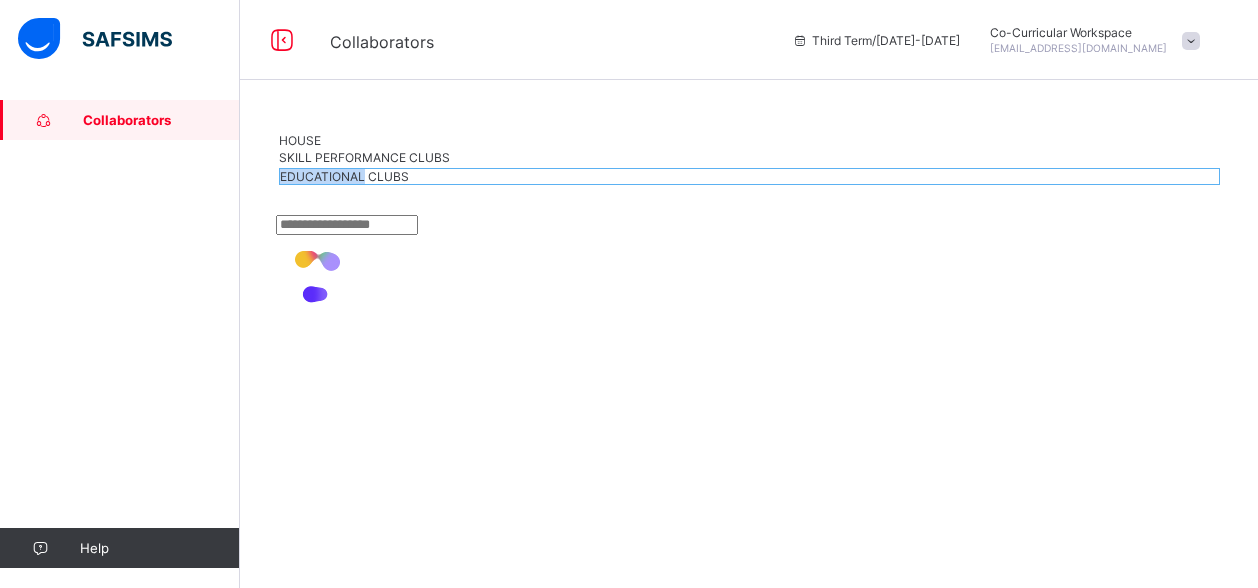 click on "EDUCATIONAL CLUBS" at bounding box center [344, 176] 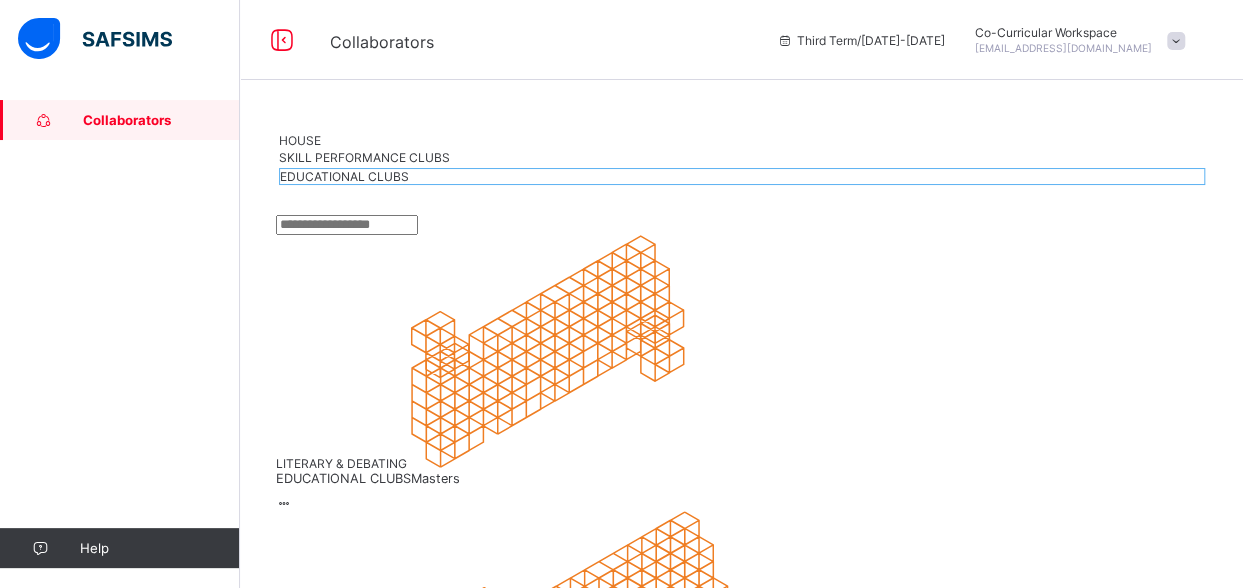 click on "STEAM" at bounding box center (741, 1457) 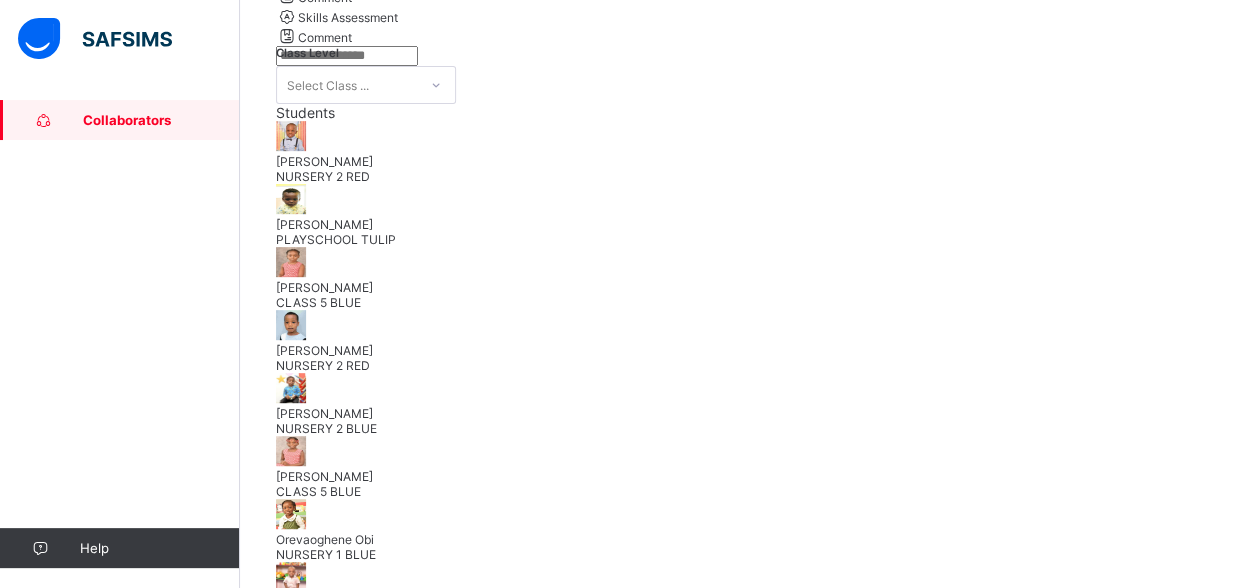 scroll, scrollTop: 413, scrollLeft: 0, axis: vertical 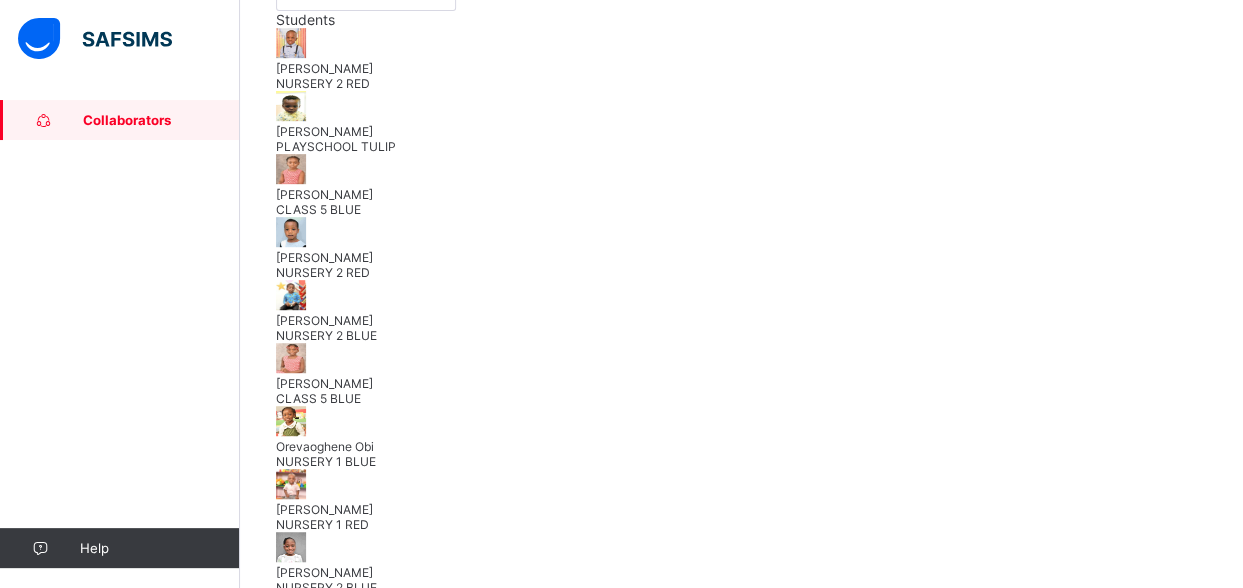 click on "[PERSON_NAME] NURSERY 2 BLUE" at bounding box center [741, 563] 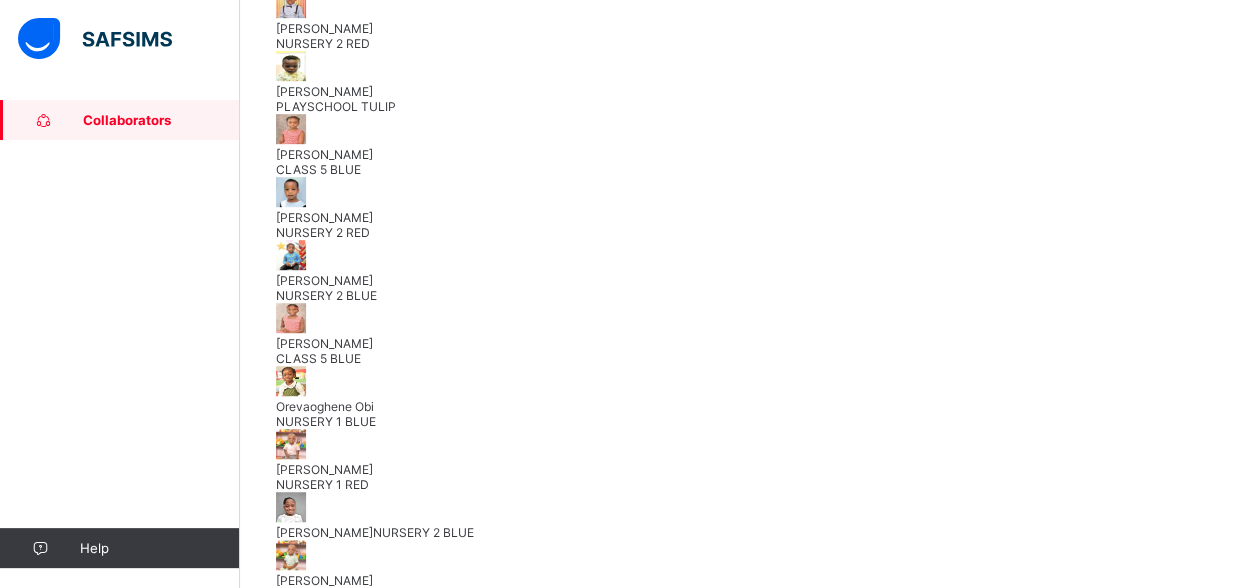 scroll, scrollTop: 593, scrollLeft: 0, axis: vertical 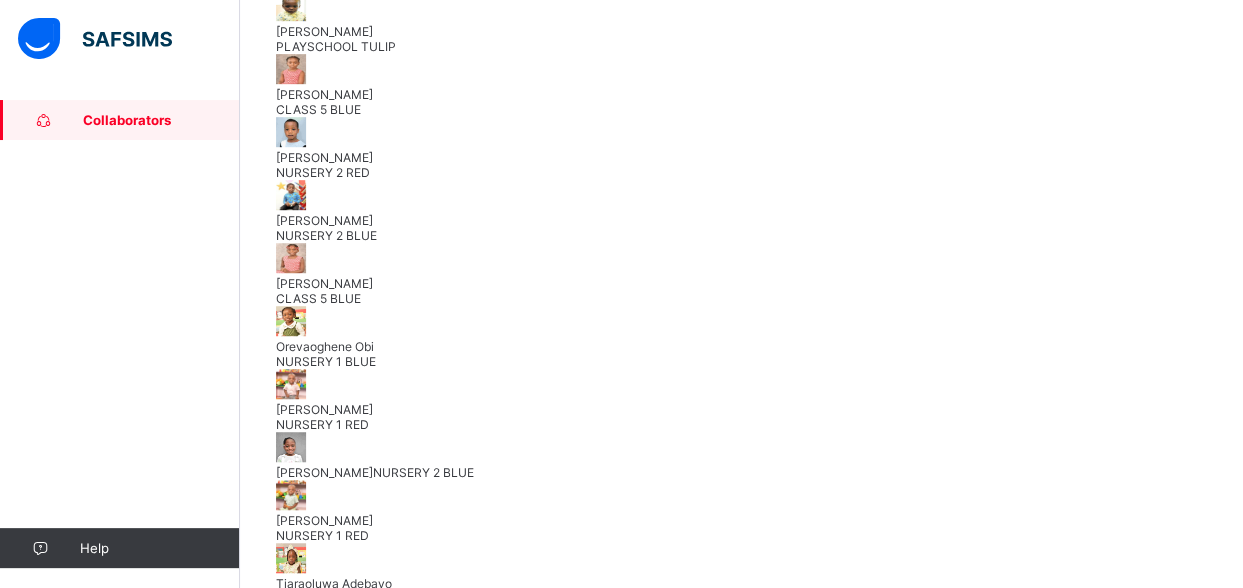 click on "Save Skill" at bounding box center [1164, 889] 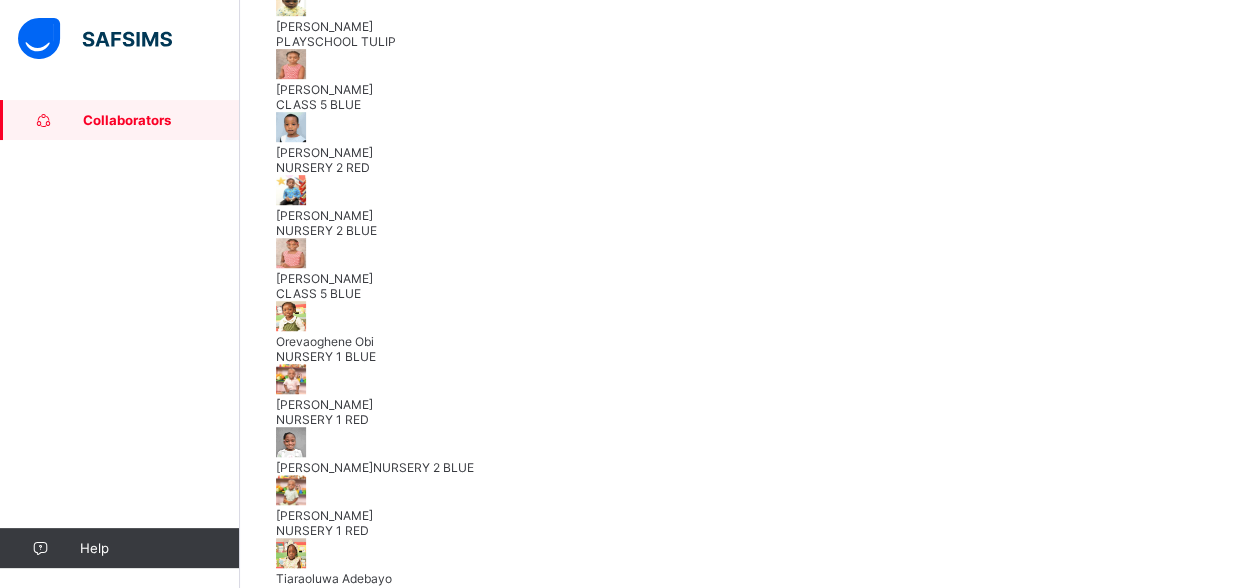 click on "Collaborators" at bounding box center [161, 120] 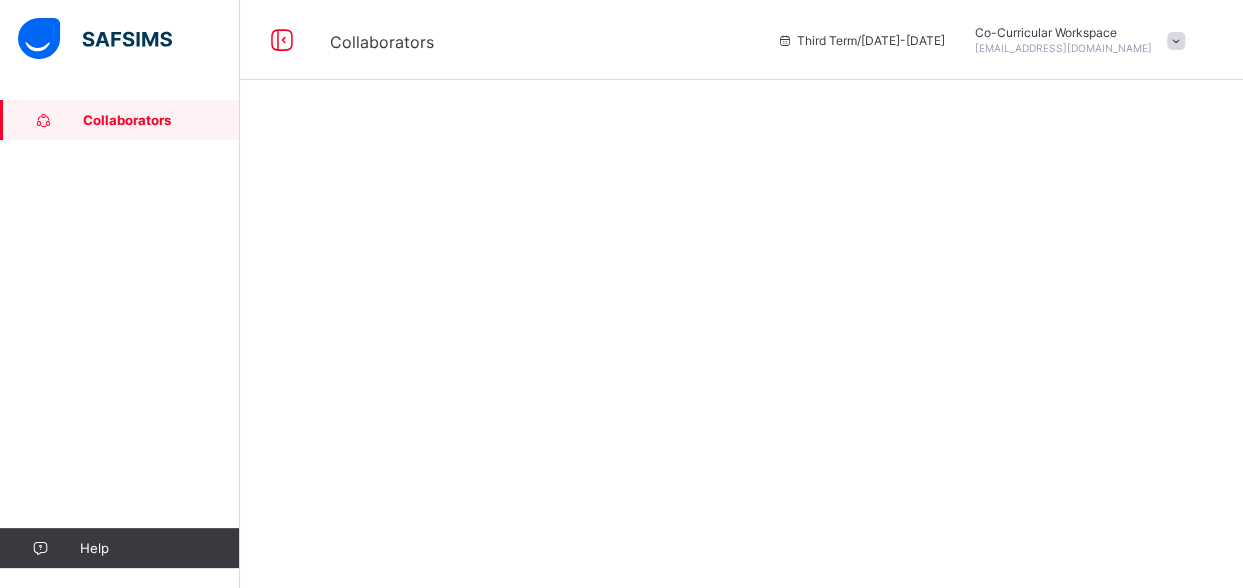 scroll, scrollTop: 0, scrollLeft: 0, axis: both 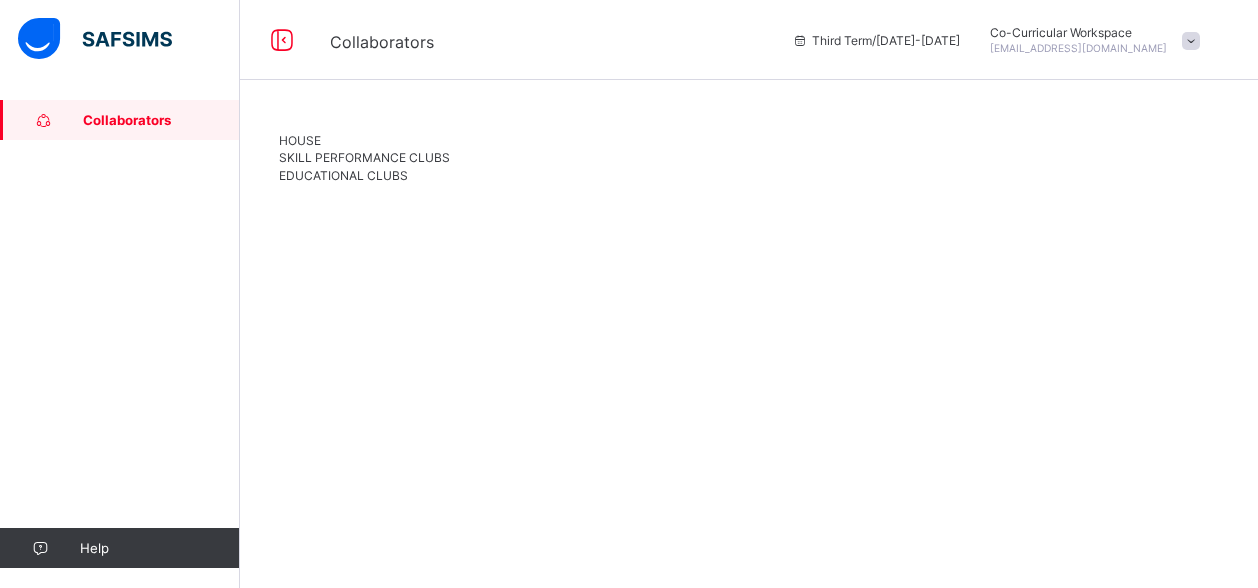 click on "EDUCATIONAL CLUBS" at bounding box center [343, 175] 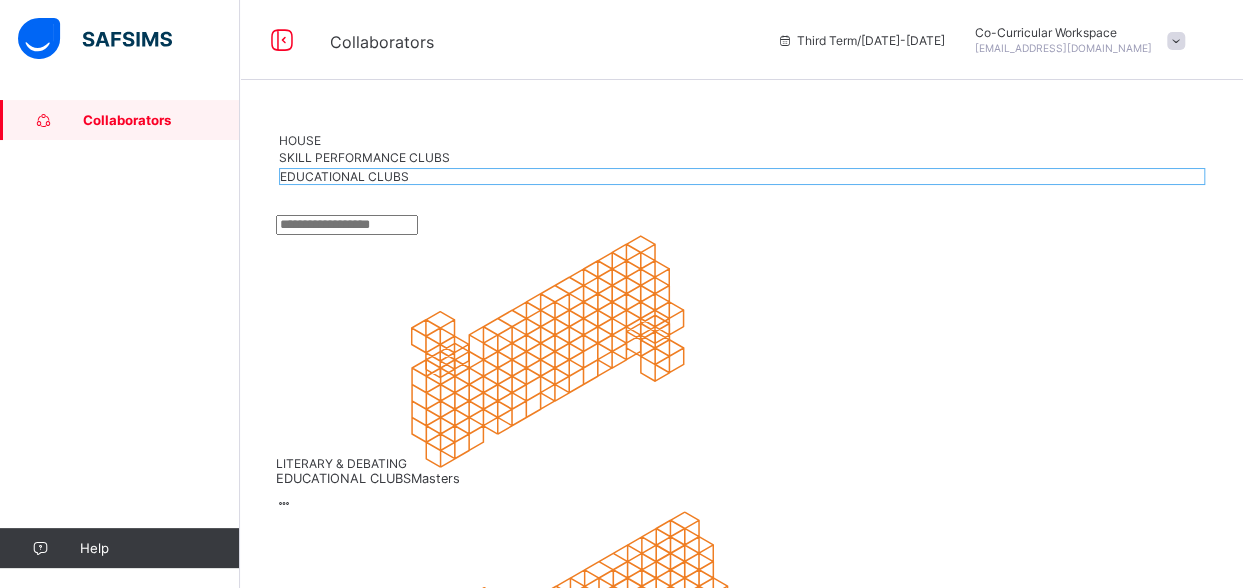 click 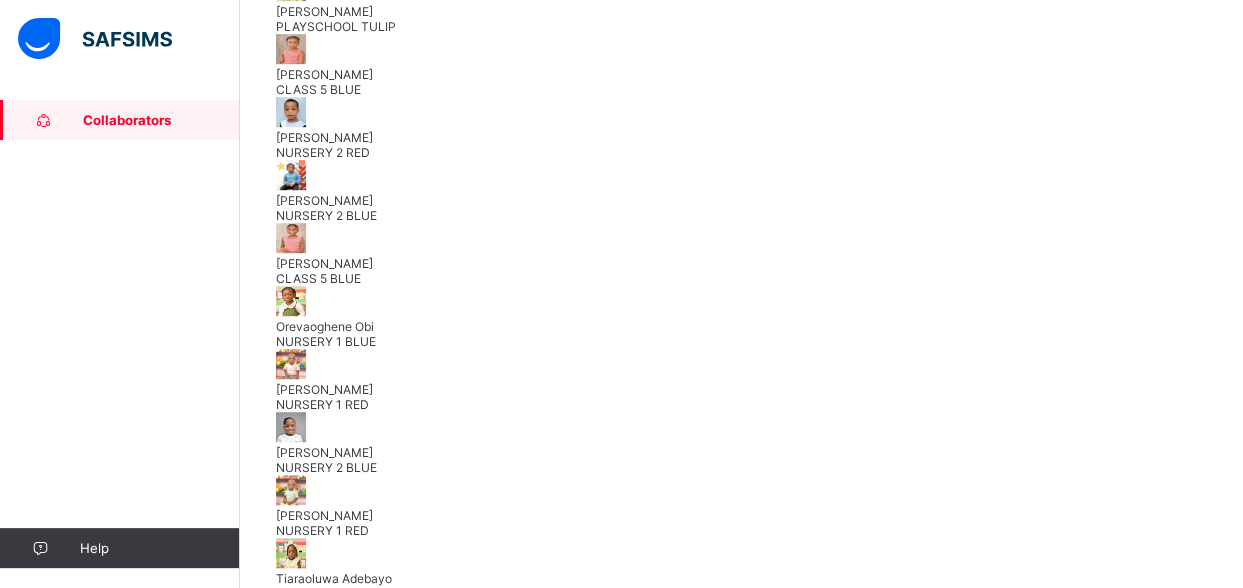 scroll, scrollTop: 546, scrollLeft: 0, axis: vertical 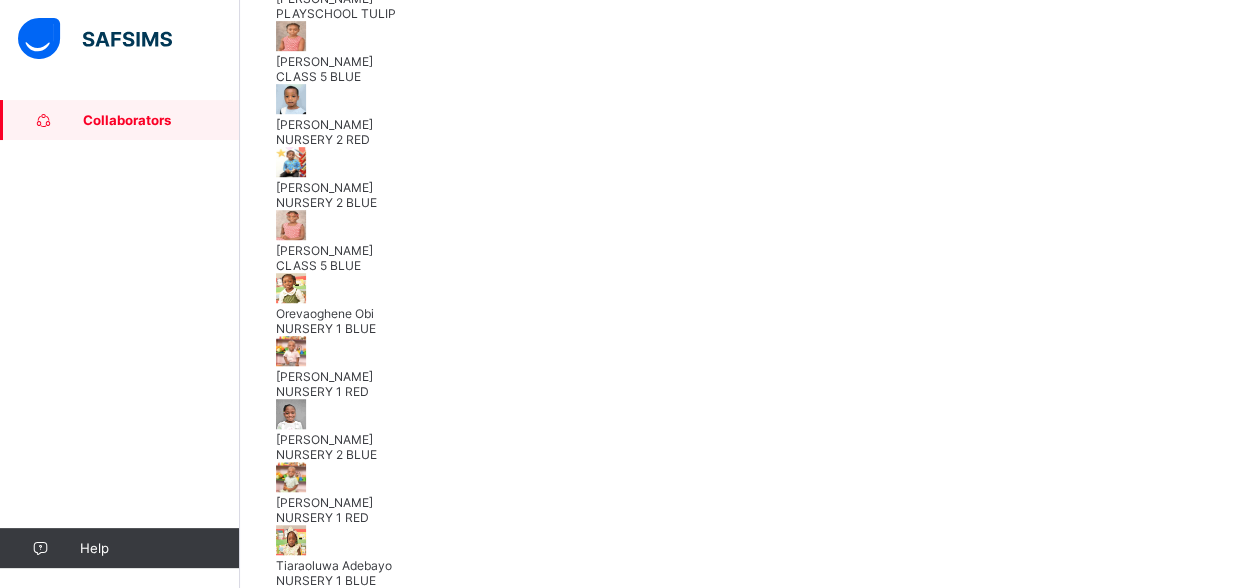 click on "[PERSON_NAME] NURSERY 2 RED" at bounding box center [741, -57] 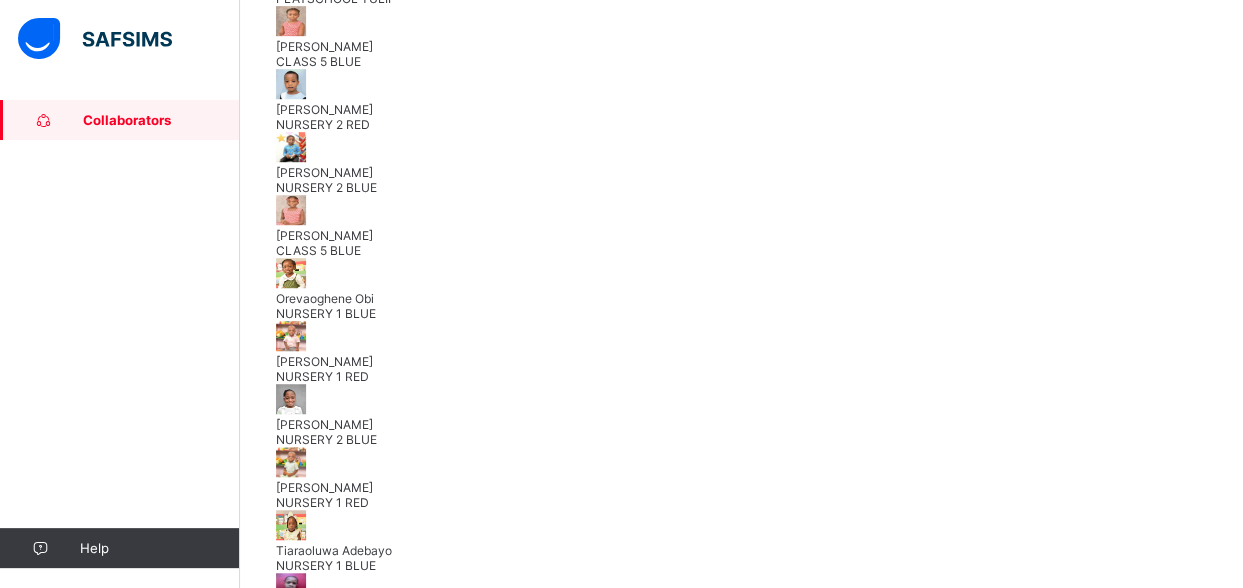 click on "[PERSON_NAME] PLAYSCHOOL TULIP" at bounding box center [741, -9] 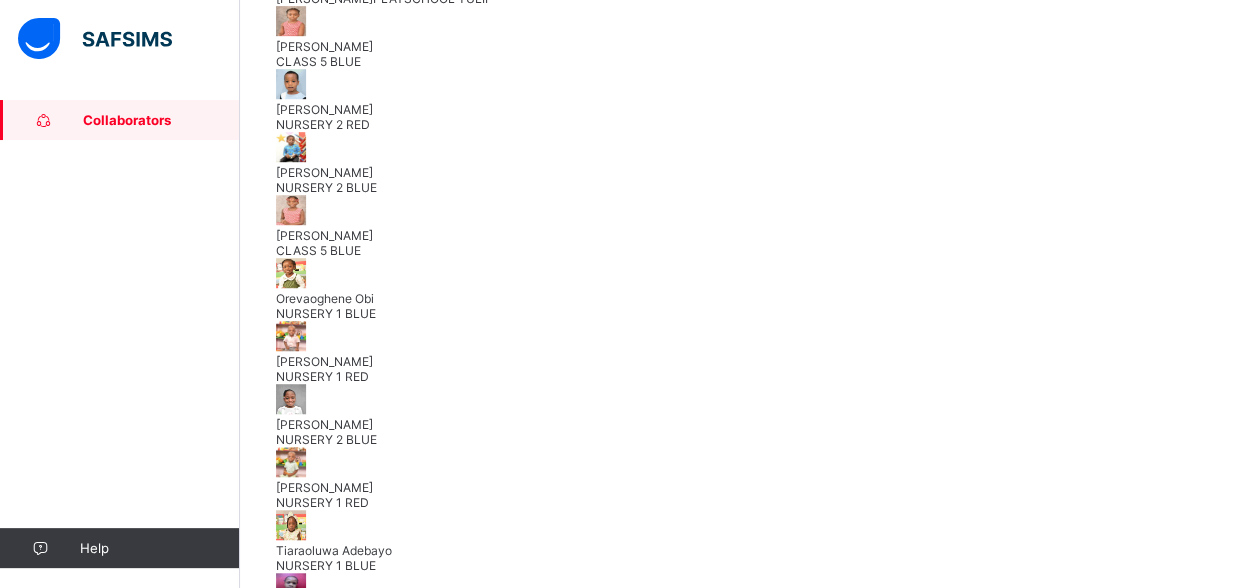 click on "[PERSON_NAME]" at bounding box center [741, 46] 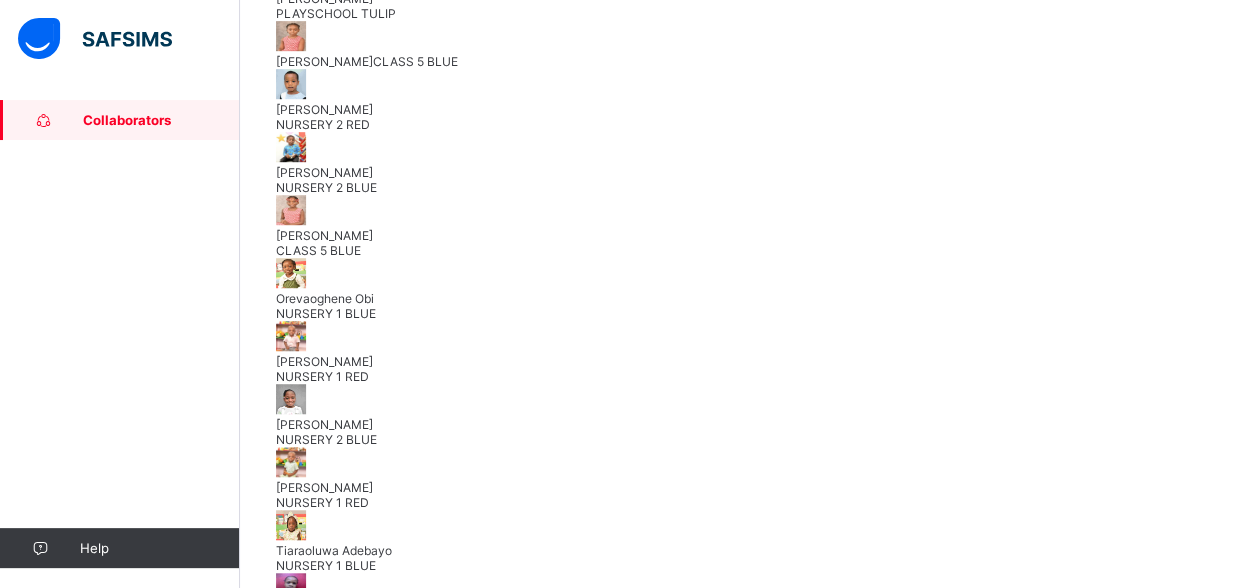 click on "[PERSON_NAME]" at bounding box center [741, 109] 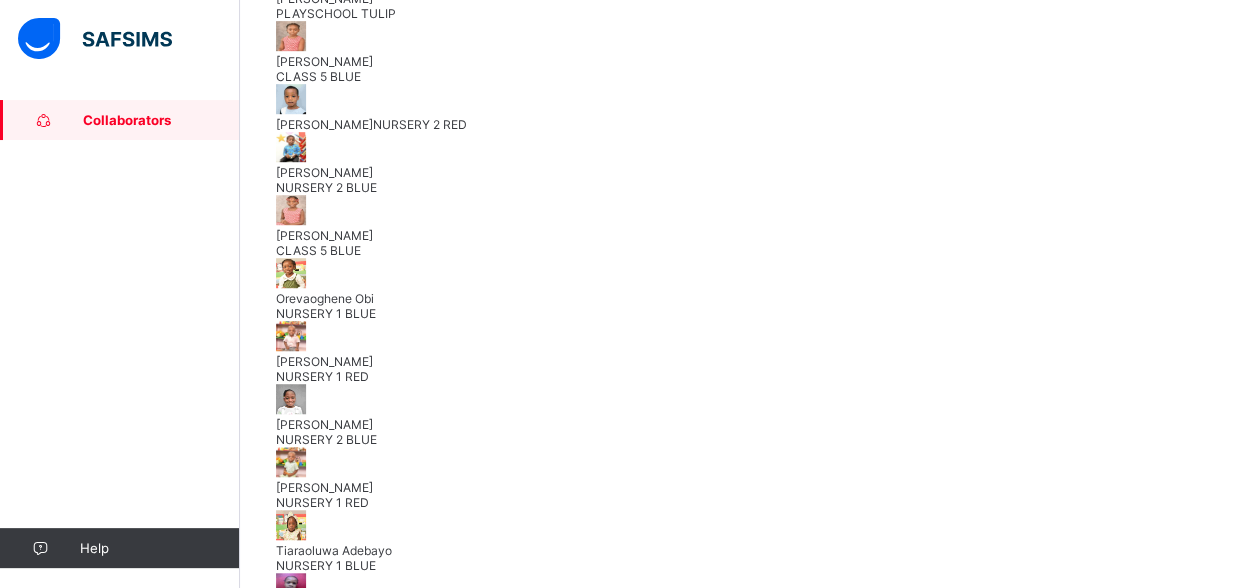 scroll, scrollTop: 200, scrollLeft: 0, axis: vertical 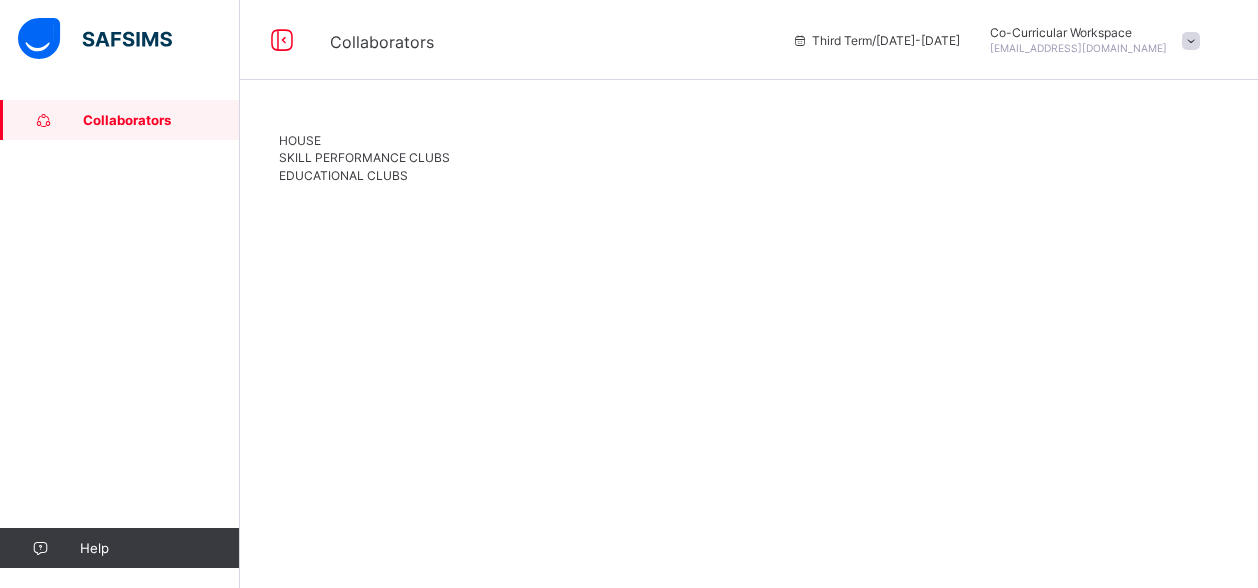 click on "EDUCATIONAL CLUBS" at bounding box center (749, 175) 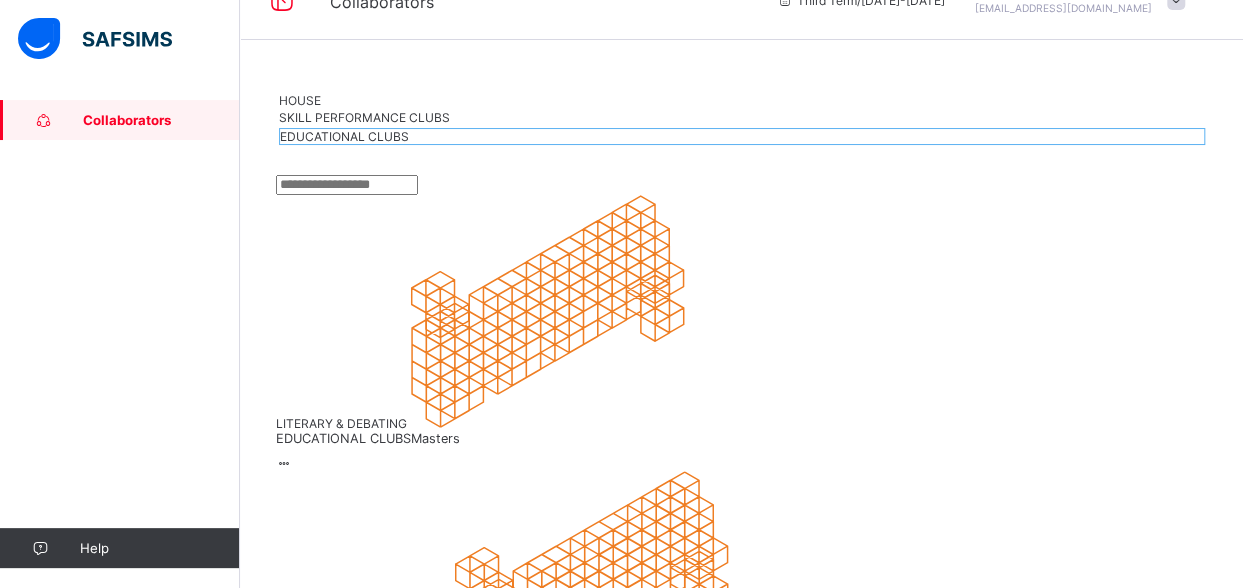 scroll, scrollTop: 173, scrollLeft: 0, axis: vertical 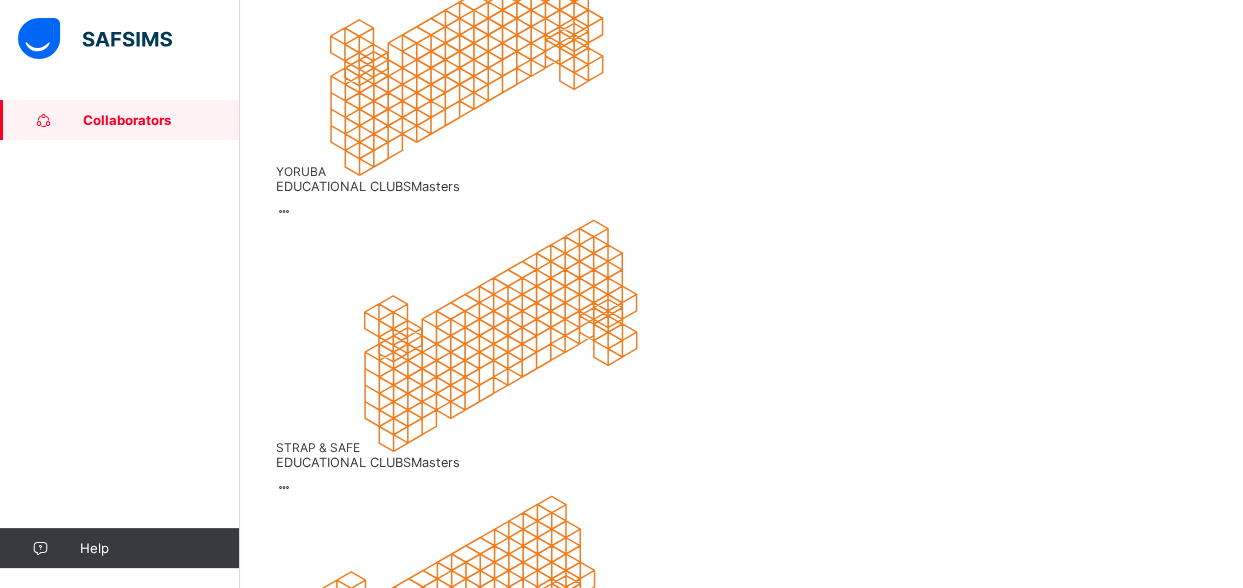 click on "EDUCATIONAL CLUBS  Masters" at bounding box center (741, 4050) 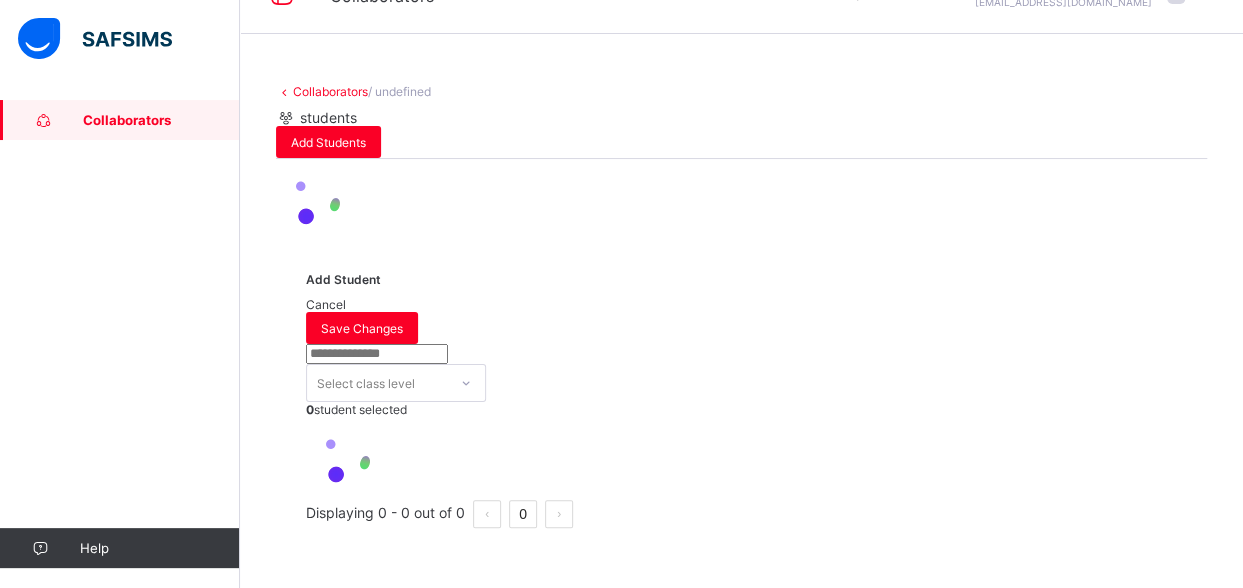 scroll, scrollTop: 0, scrollLeft: 0, axis: both 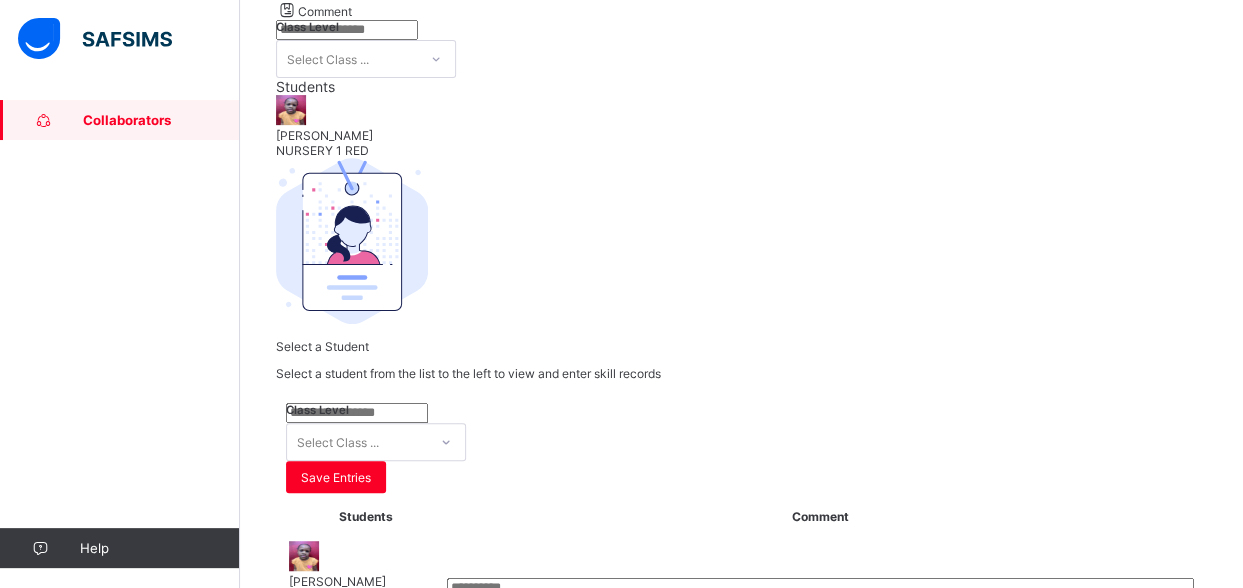 click on "[PERSON_NAME]  NURSERY 1 RED" at bounding box center (741, 143) 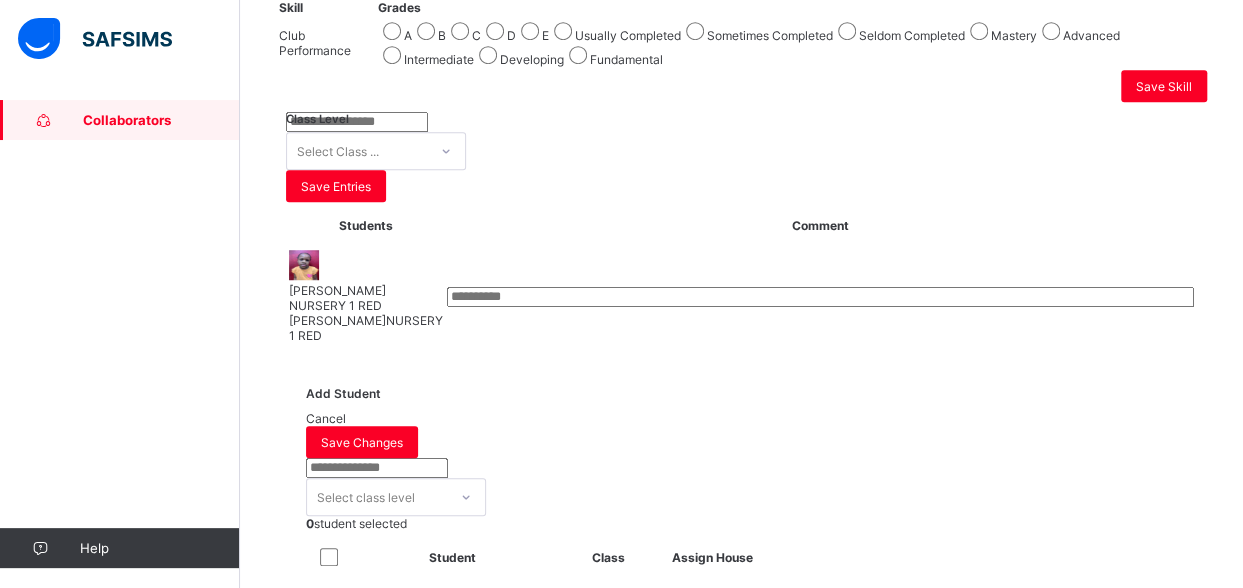 scroll, scrollTop: 573, scrollLeft: 0, axis: vertical 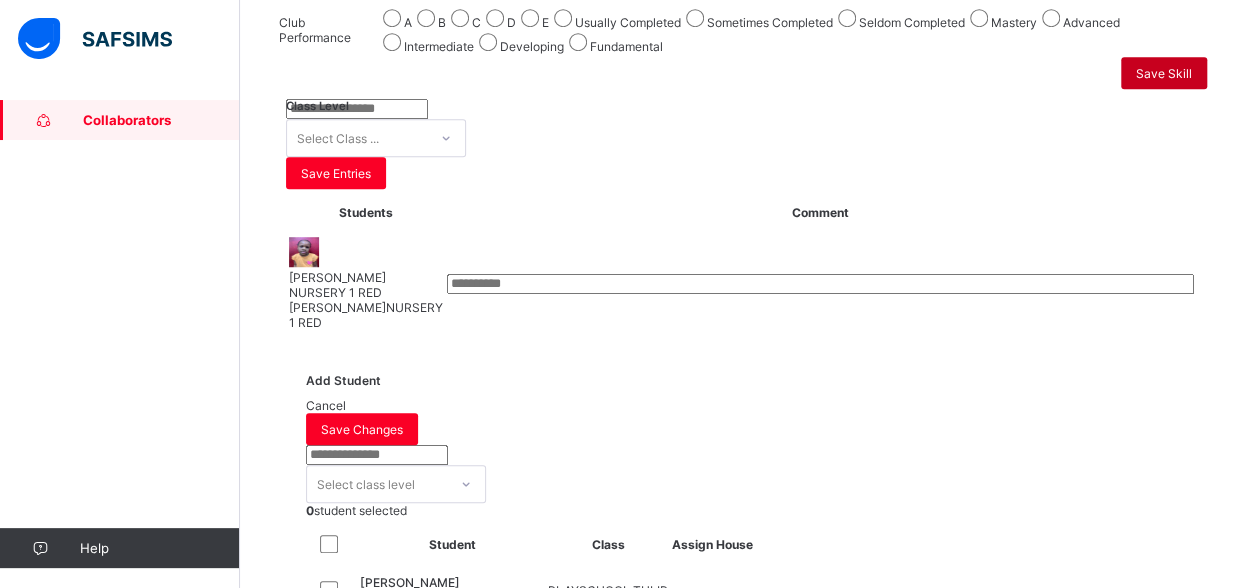 click on "Save Skill" at bounding box center [1164, 73] 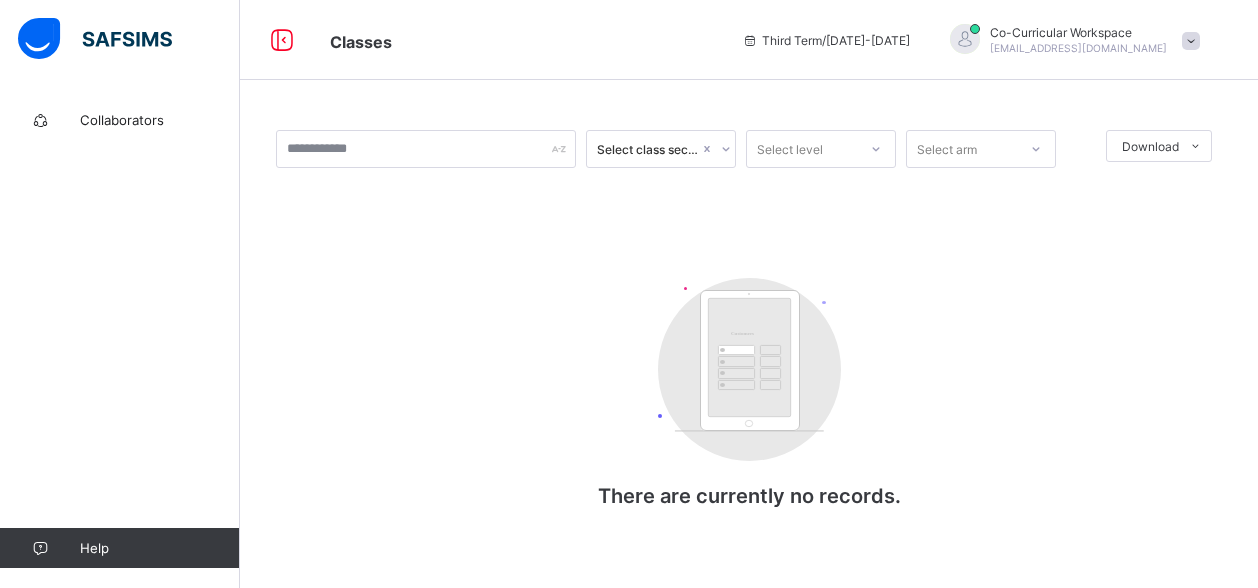 scroll, scrollTop: 0, scrollLeft: 0, axis: both 